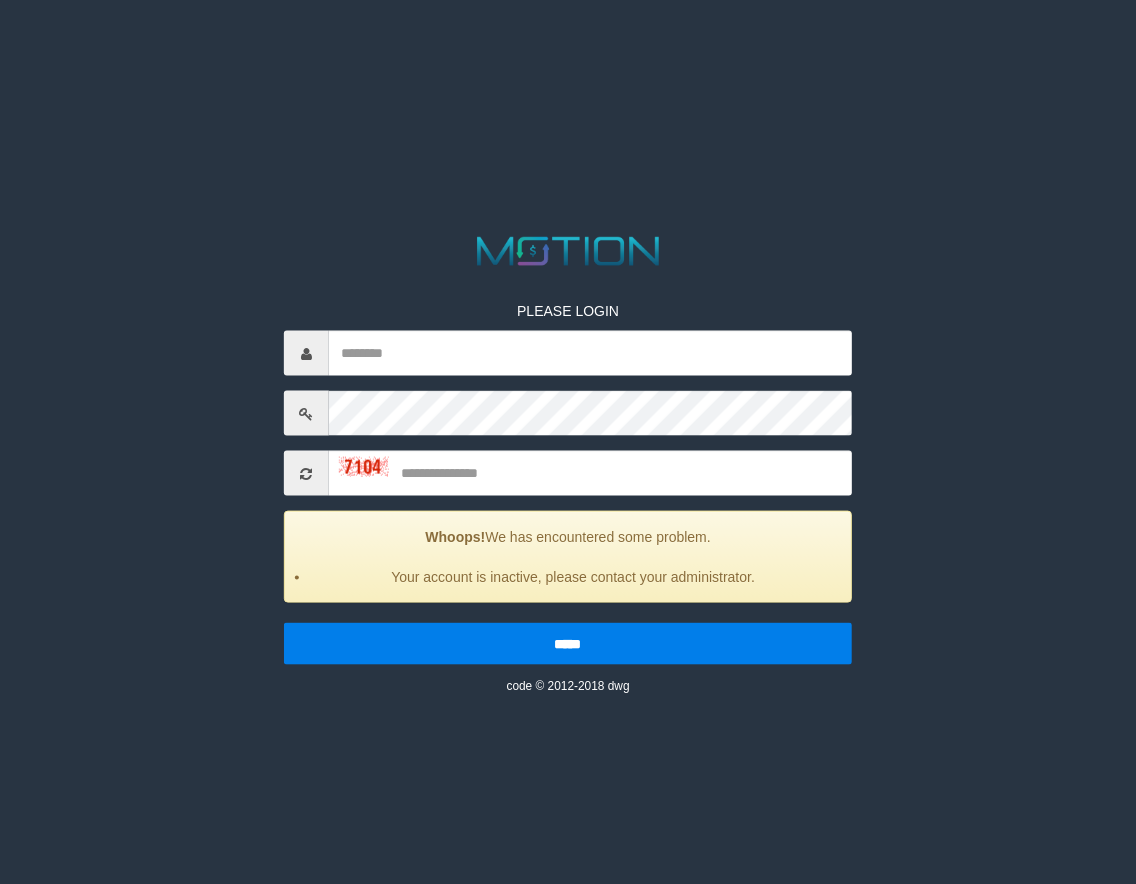scroll, scrollTop: 0, scrollLeft: 0, axis: both 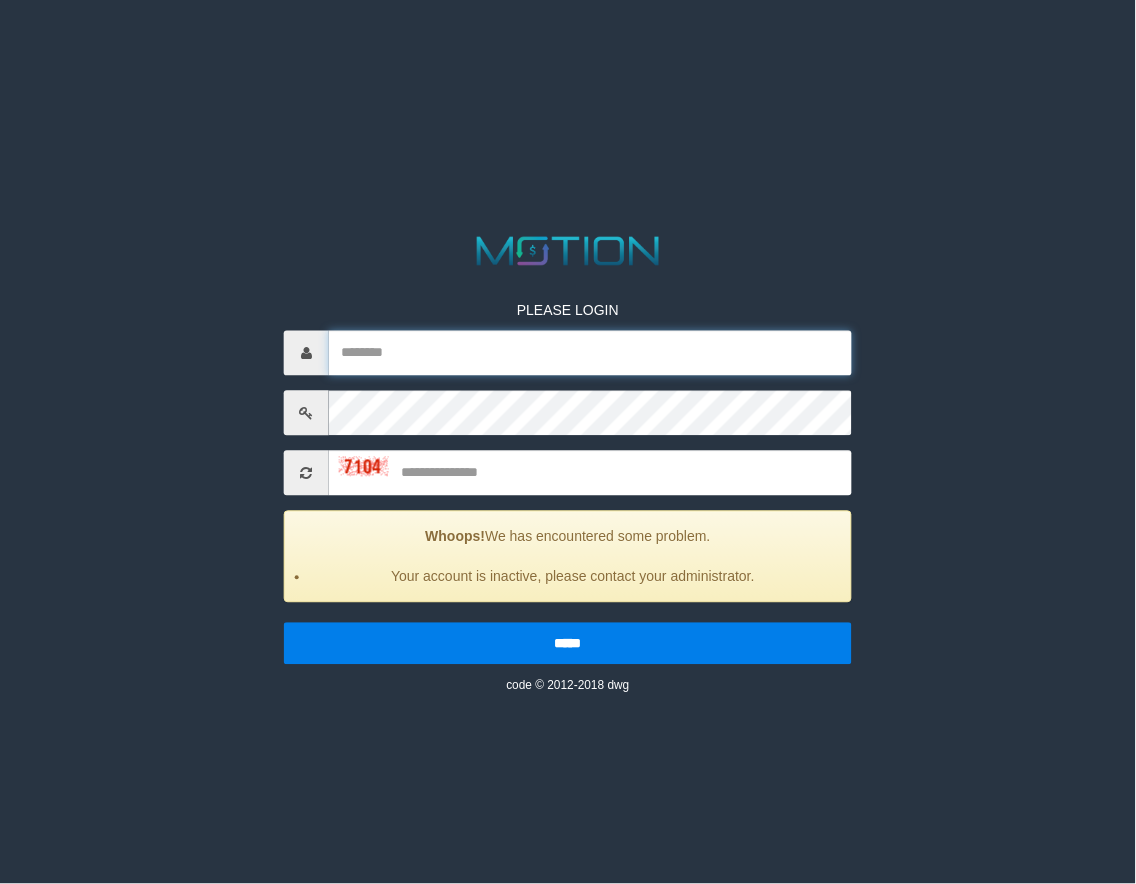click at bounding box center [590, 353] 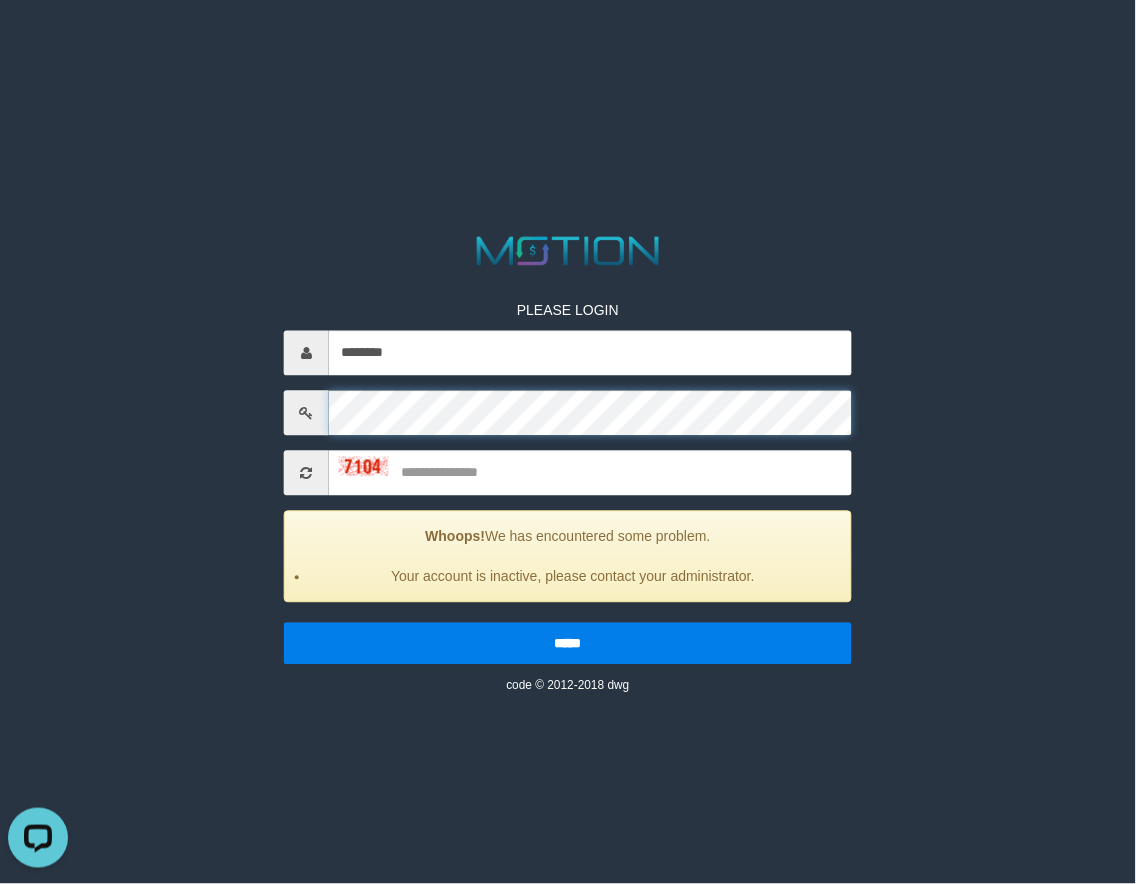 scroll, scrollTop: 0, scrollLeft: 0, axis: both 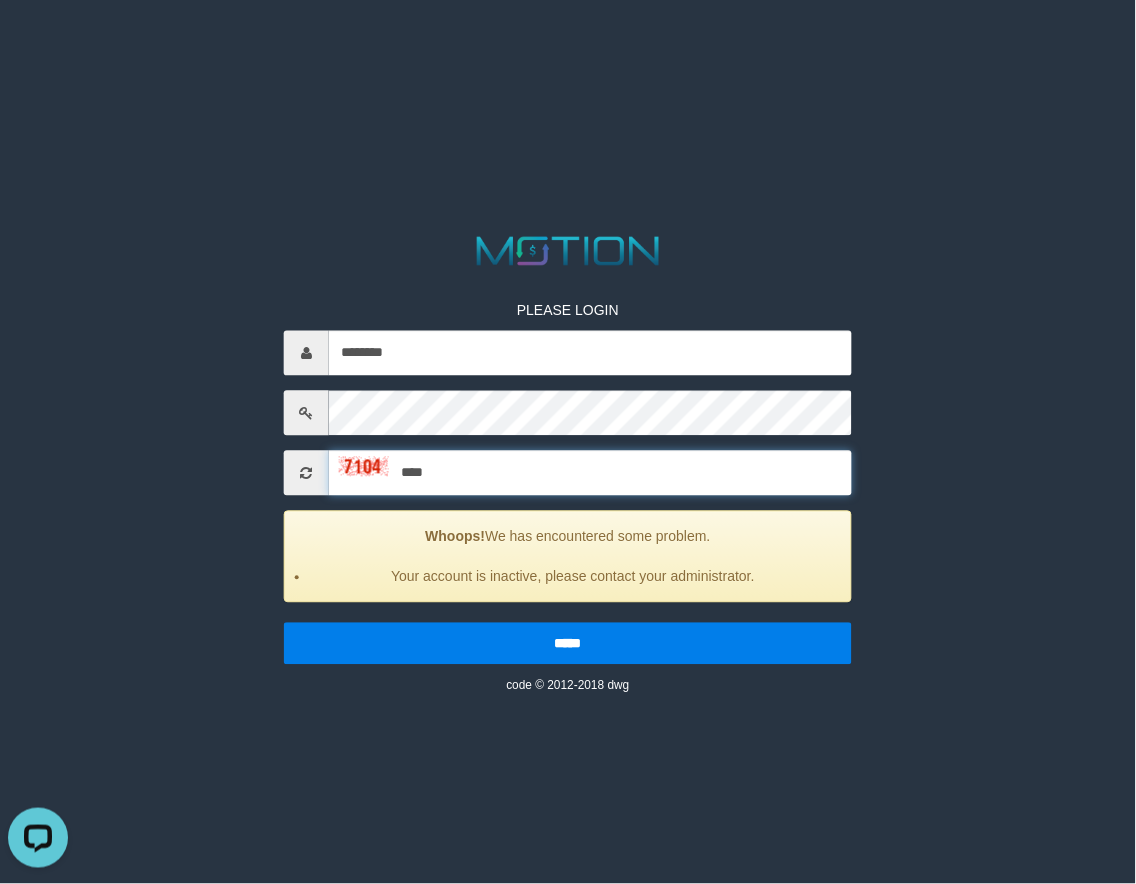 type on "****" 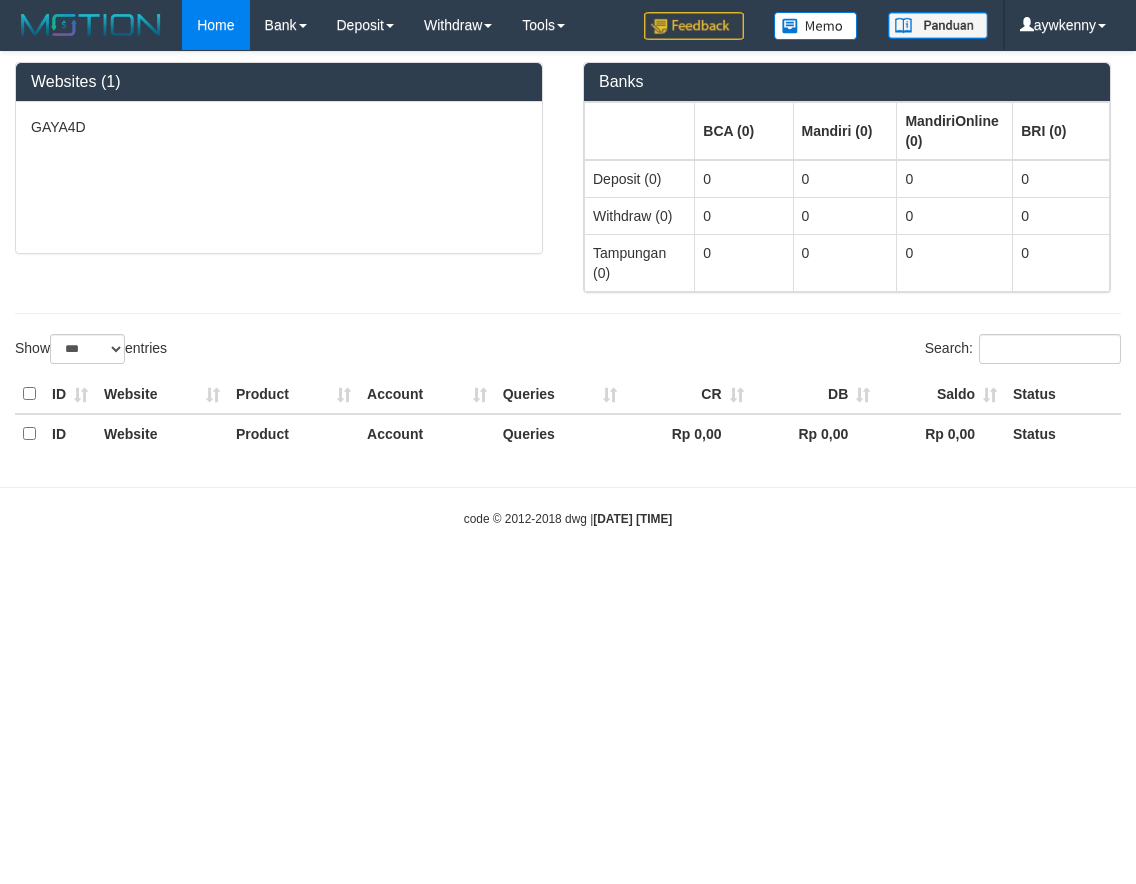 select on "***" 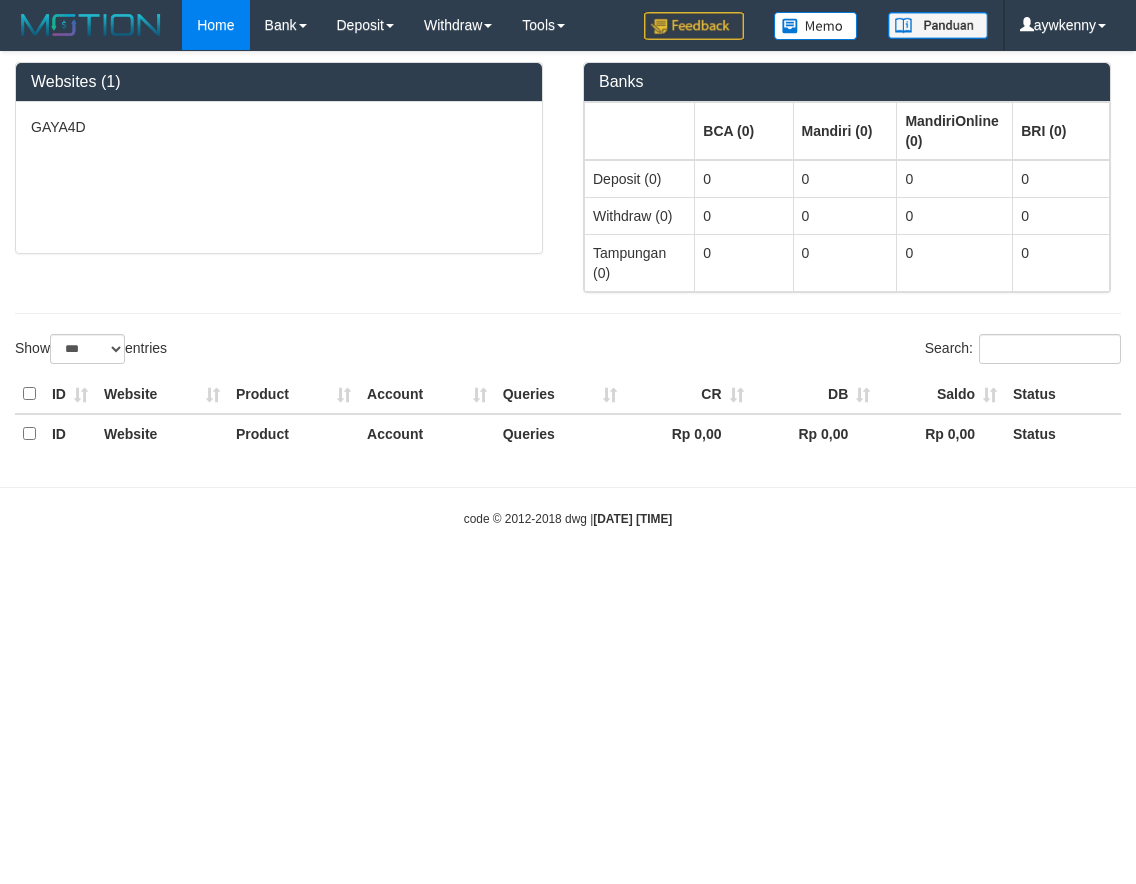 scroll, scrollTop: 0, scrollLeft: 0, axis: both 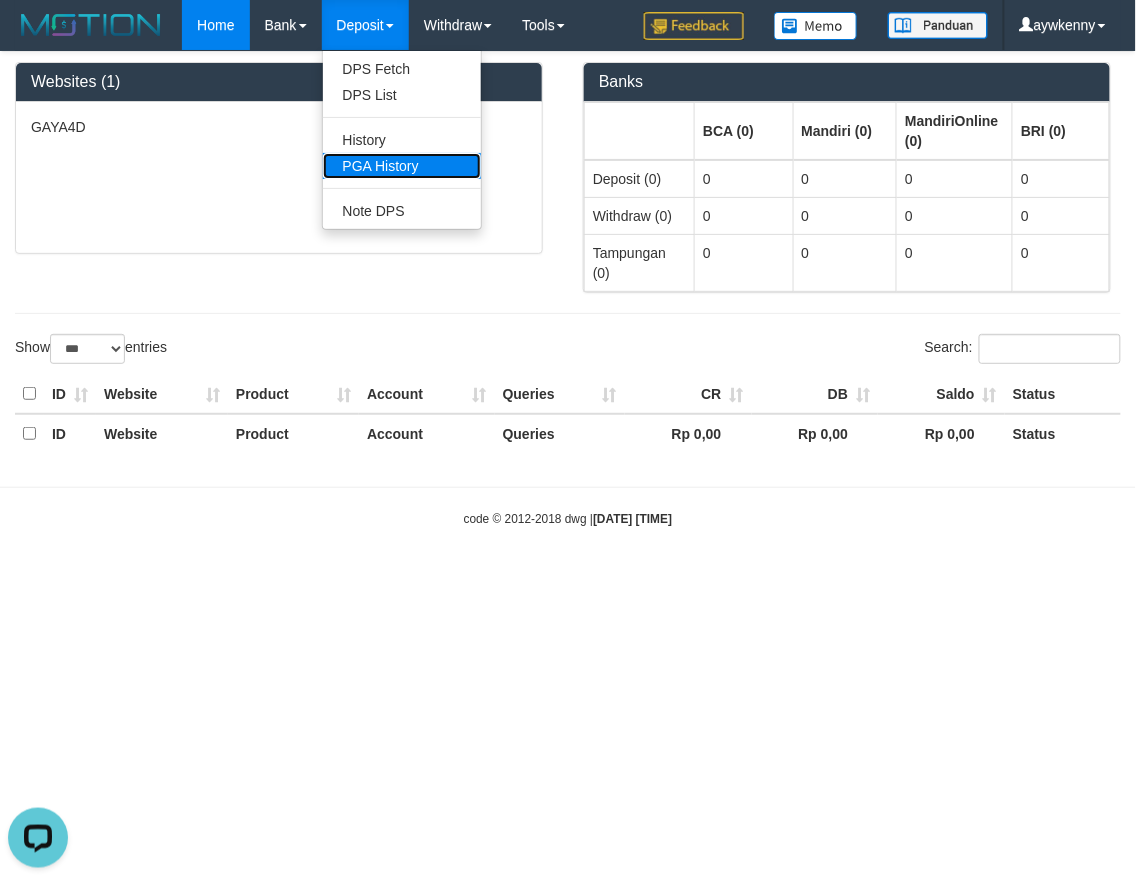 click on "PGA History" at bounding box center (402, 166) 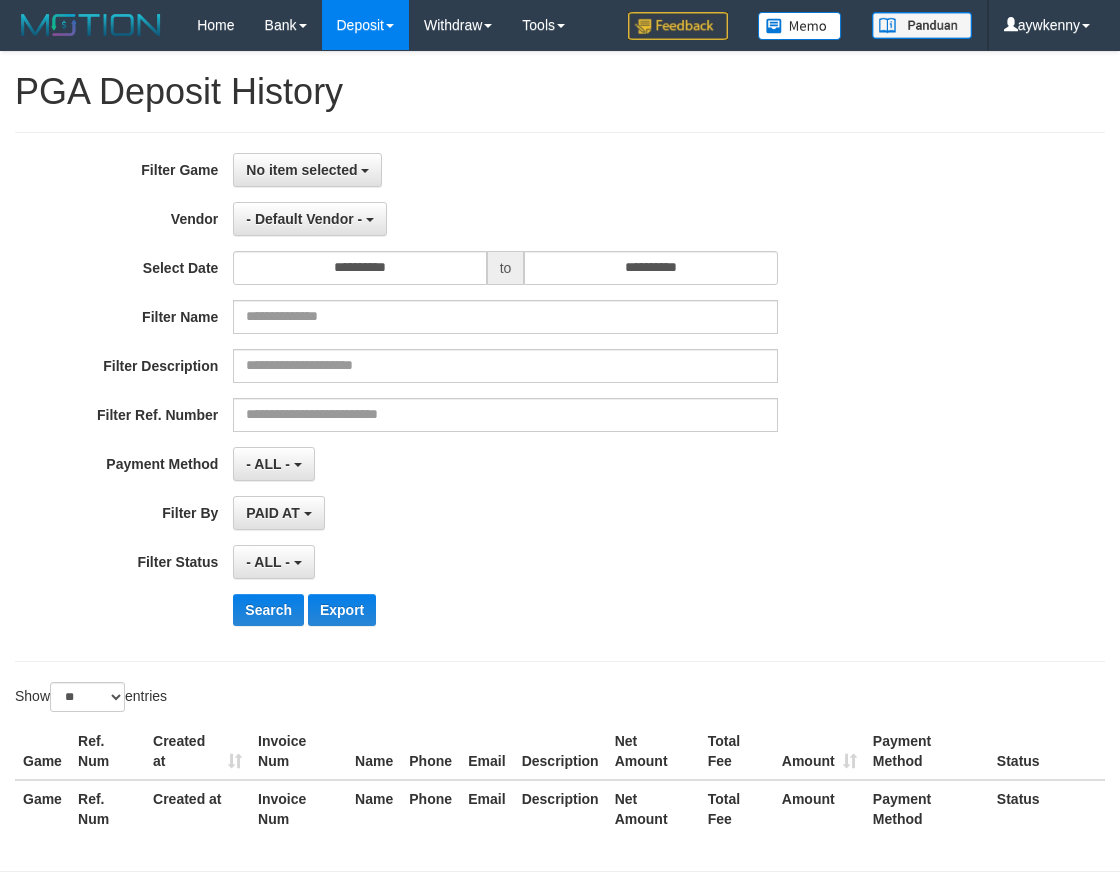 select 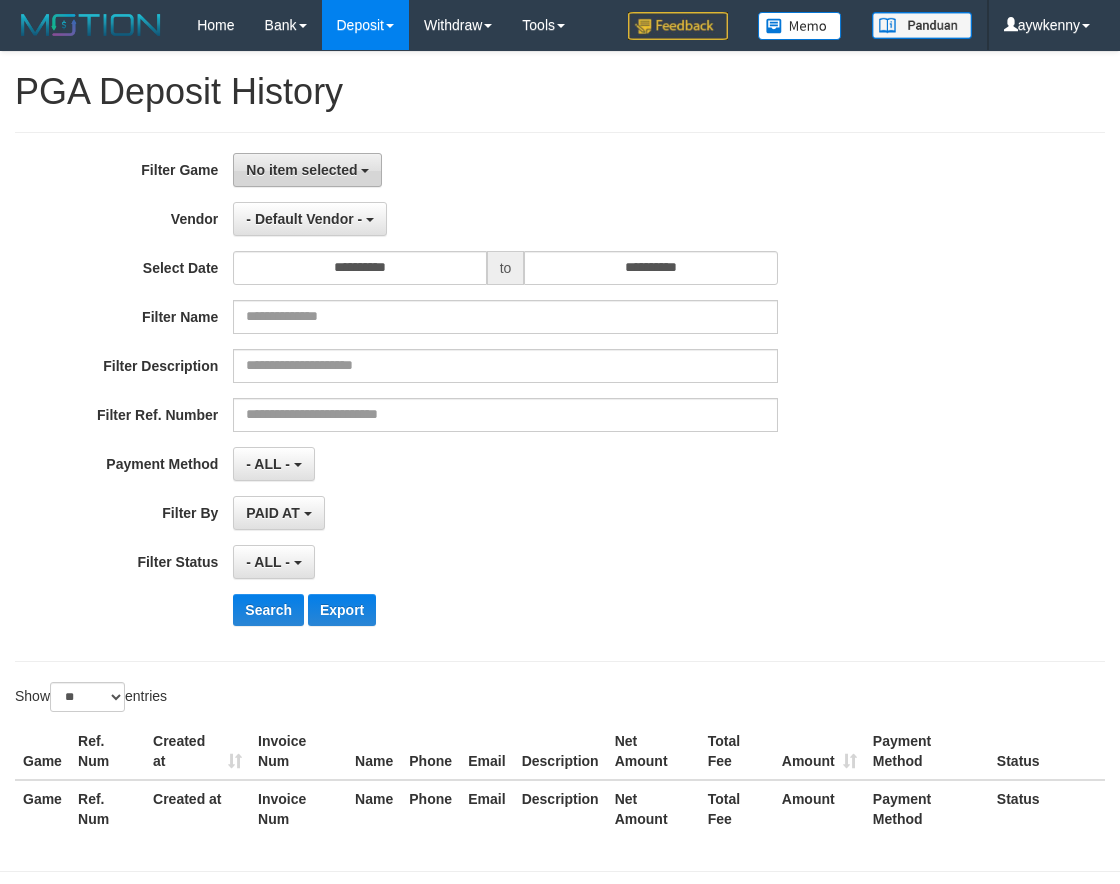 click on "No item selected" at bounding box center [301, 170] 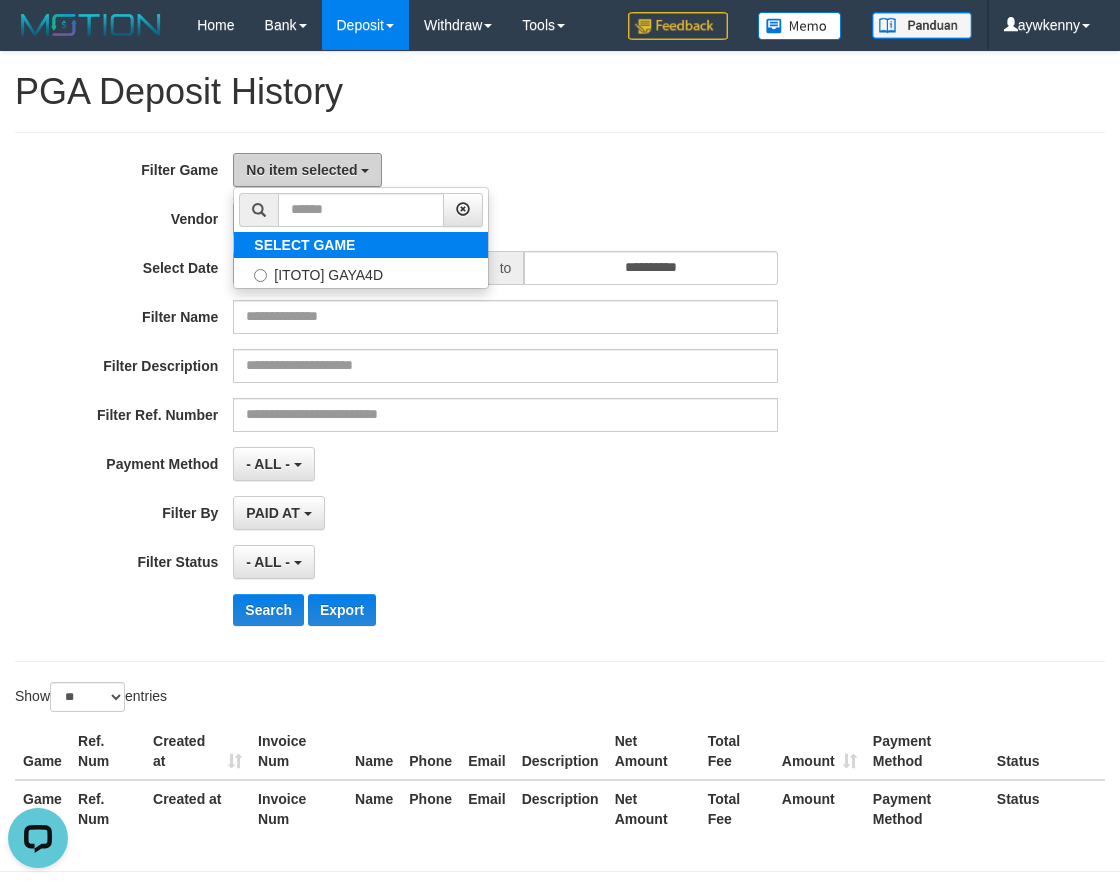 scroll, scrollTop: 0, scrollLeft: 0, axis: both 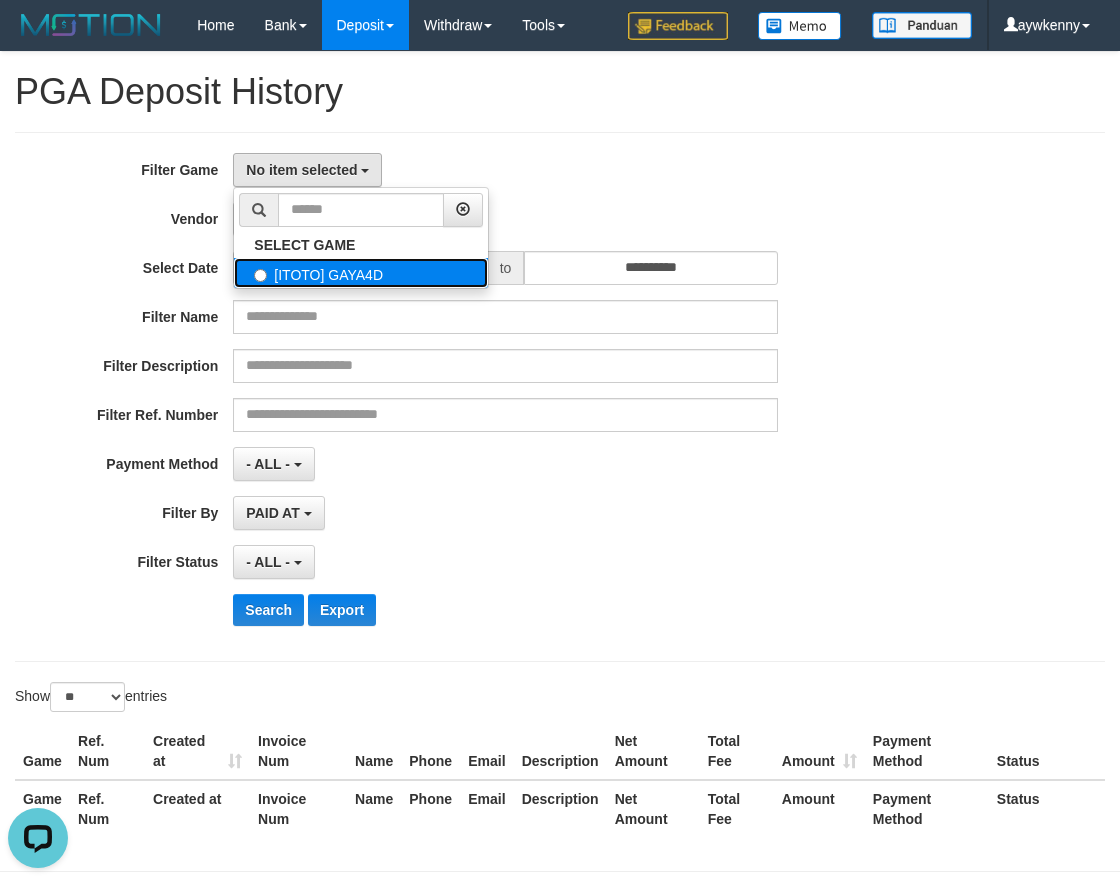 click on "[ITOTO] GAYA4D" at bounding box center (361, 273) 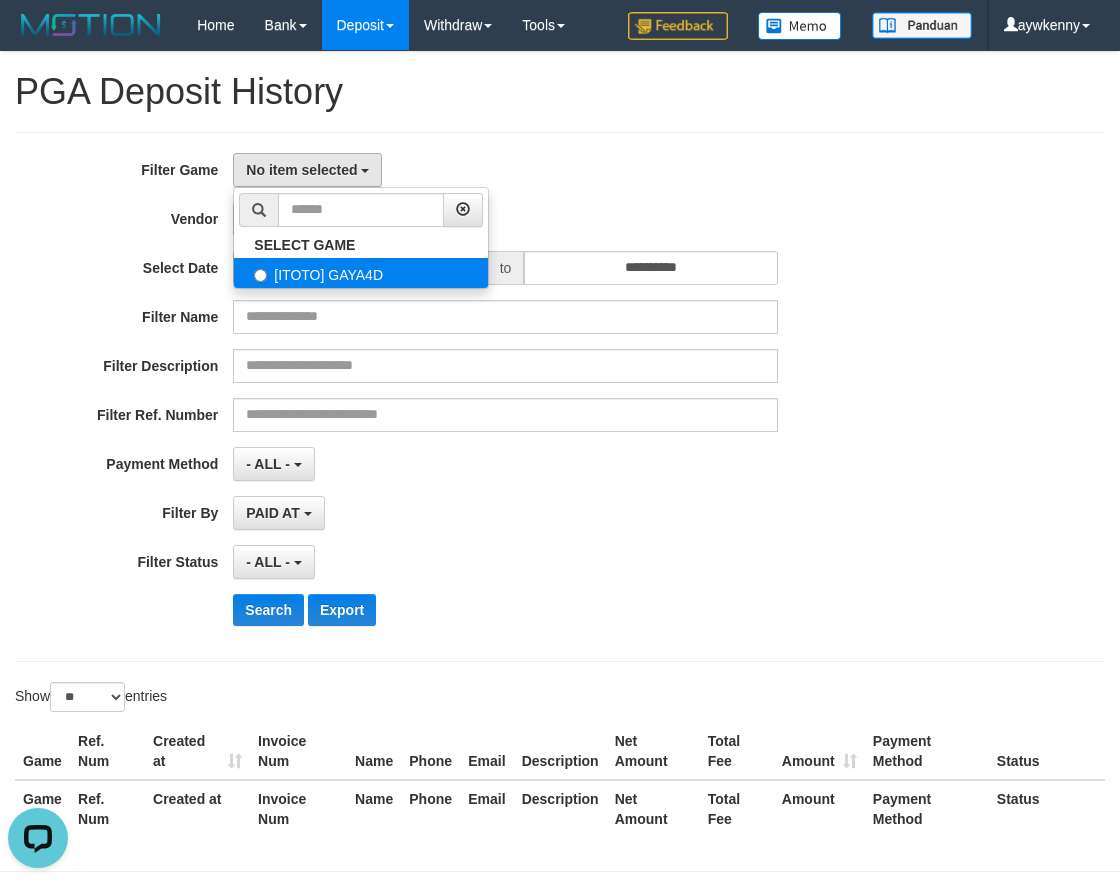 select on "****" 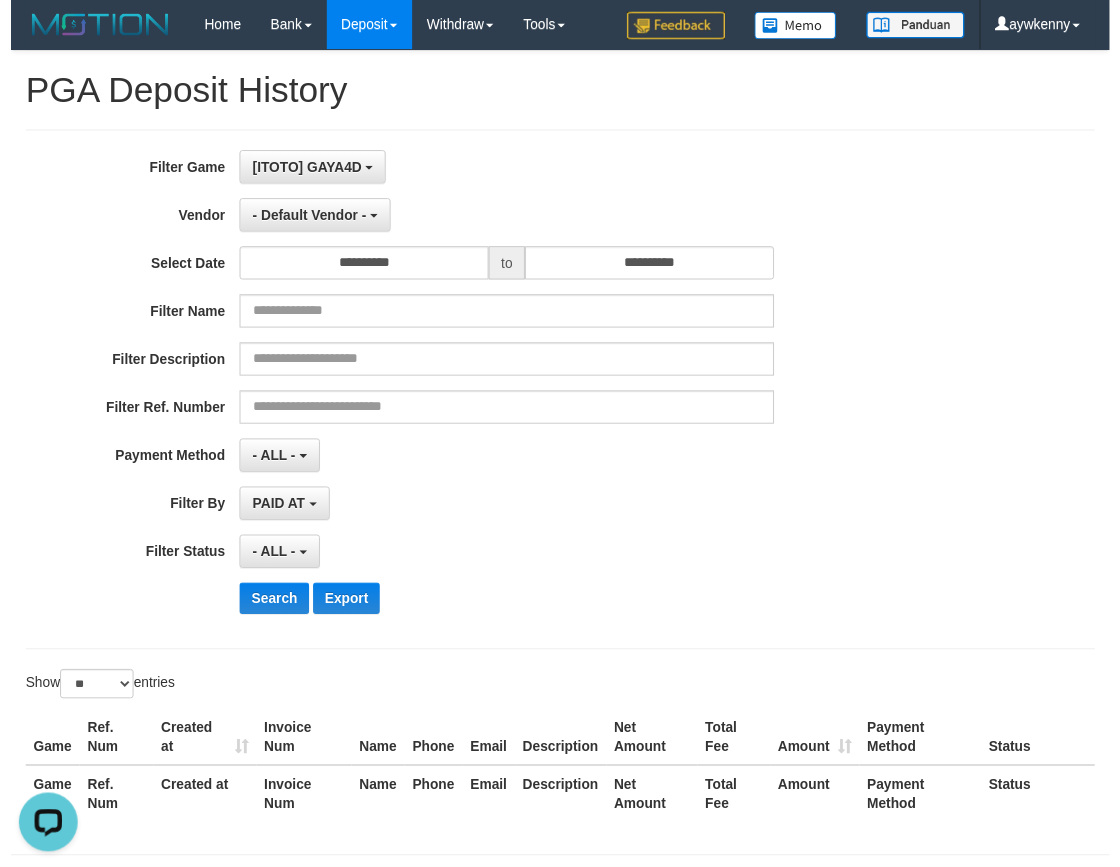 scroll, scrollTop: 17, scrollLeft: 0, axis: vertical 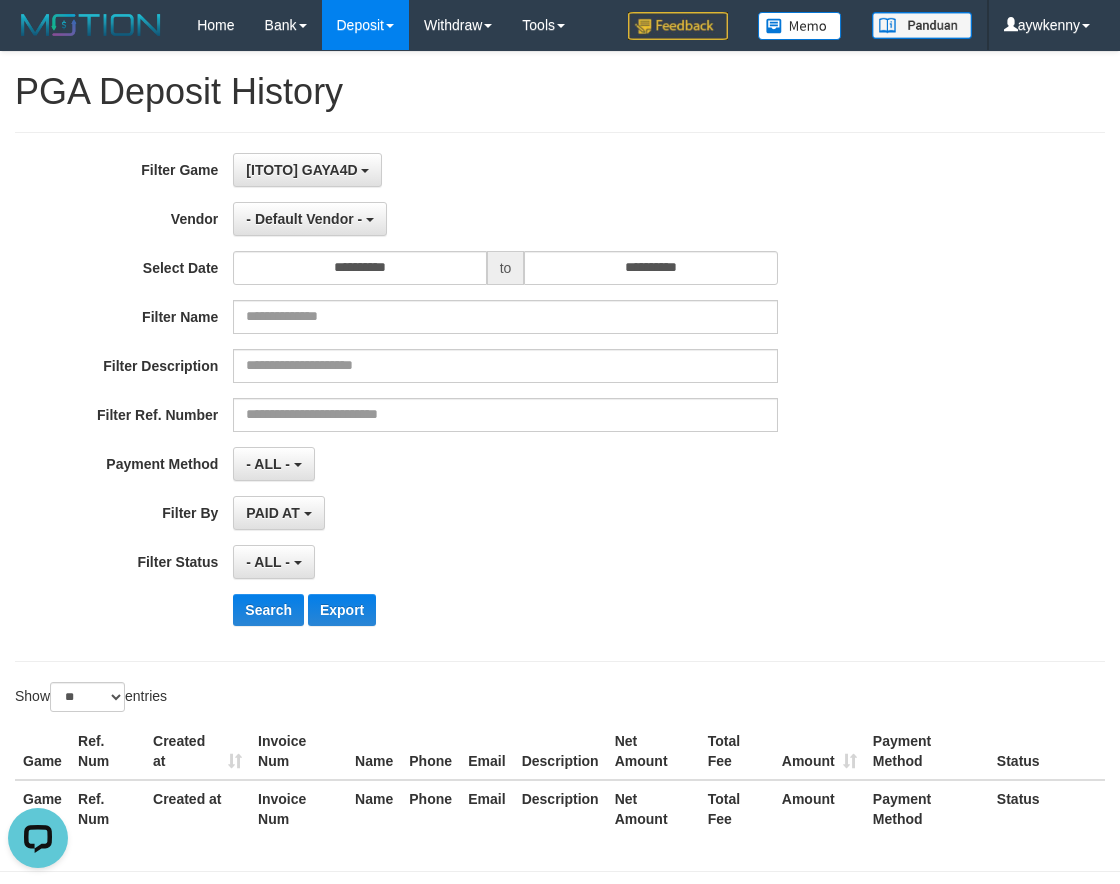 click on "**********" at bounding box center [466, 397] 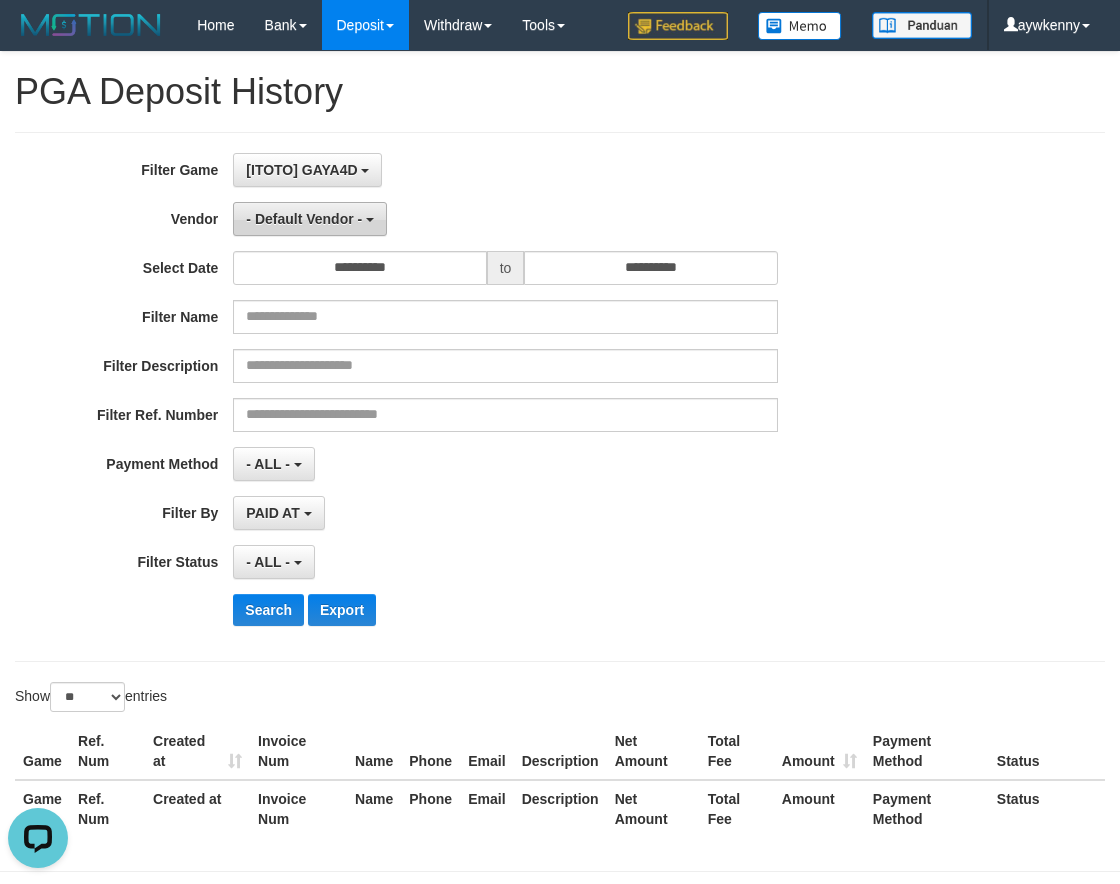 click on "- Default Vendor -" at bounding box center (304, 219) 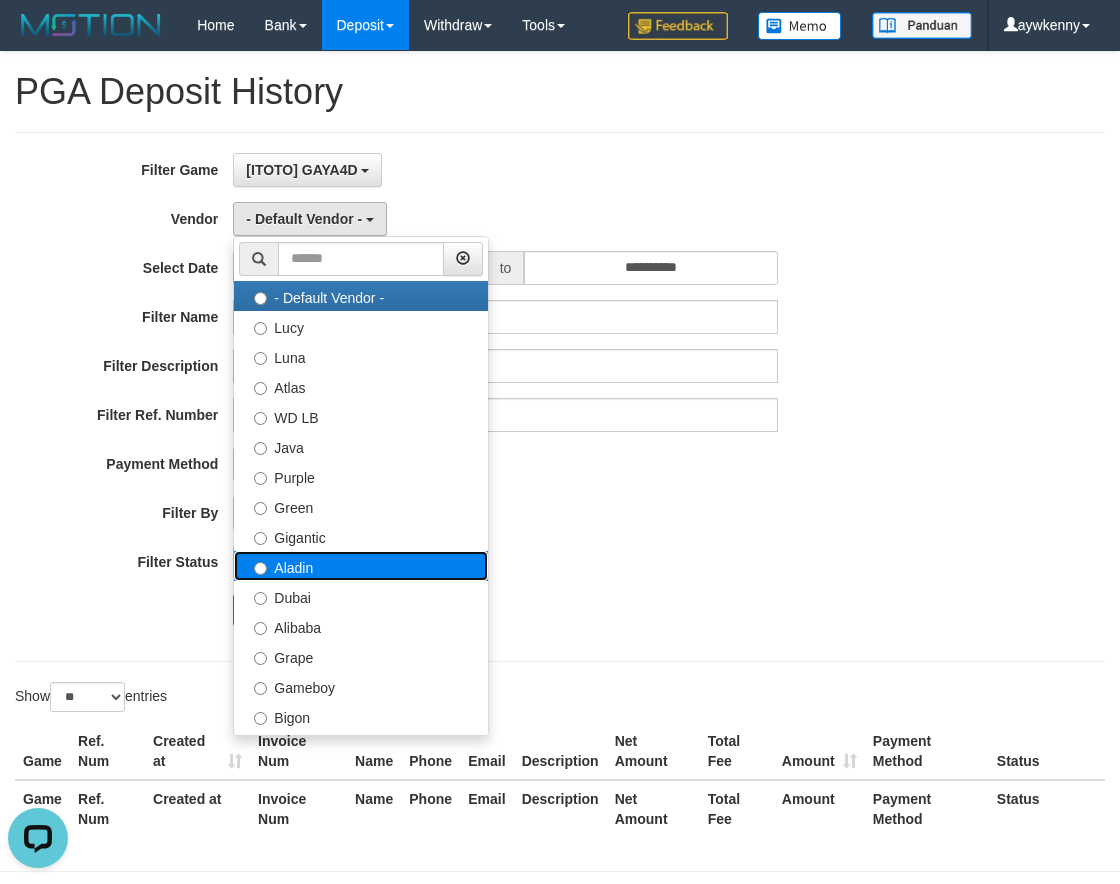 click on "Aladin" at bounding box center [361, 566] 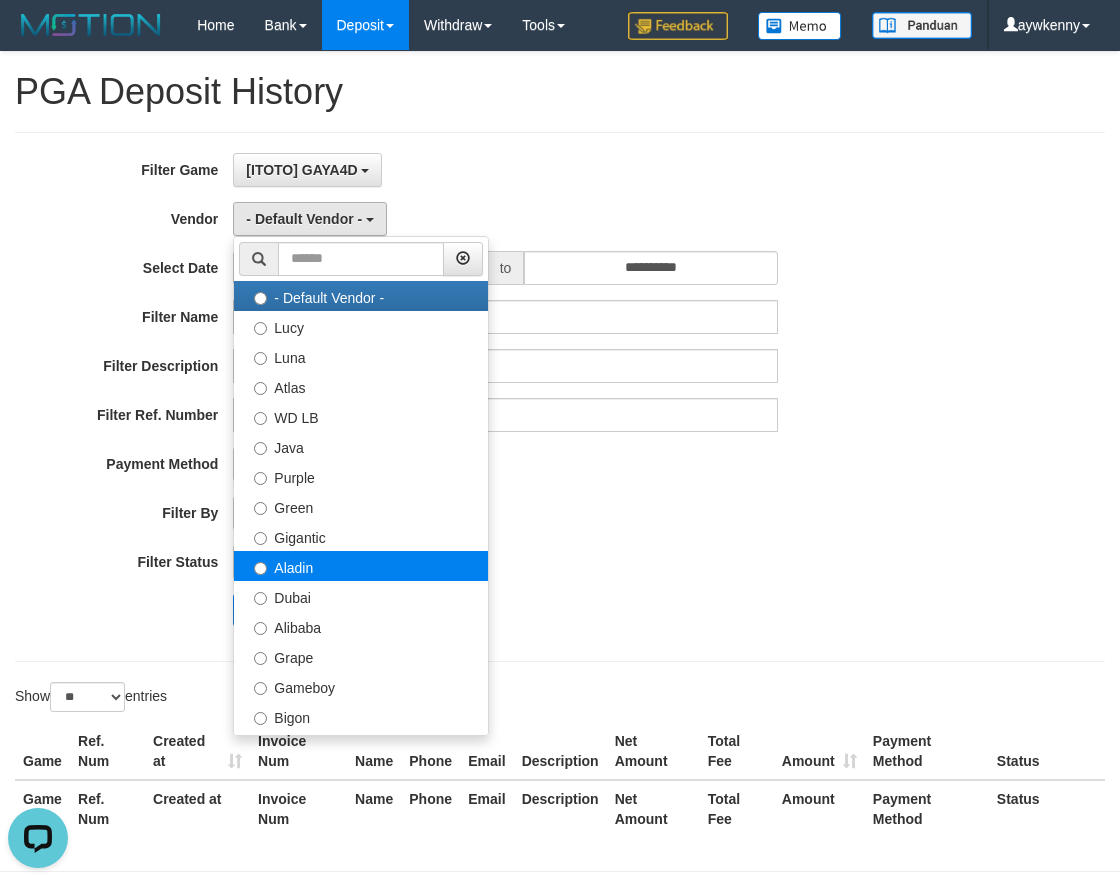 select on "**********" 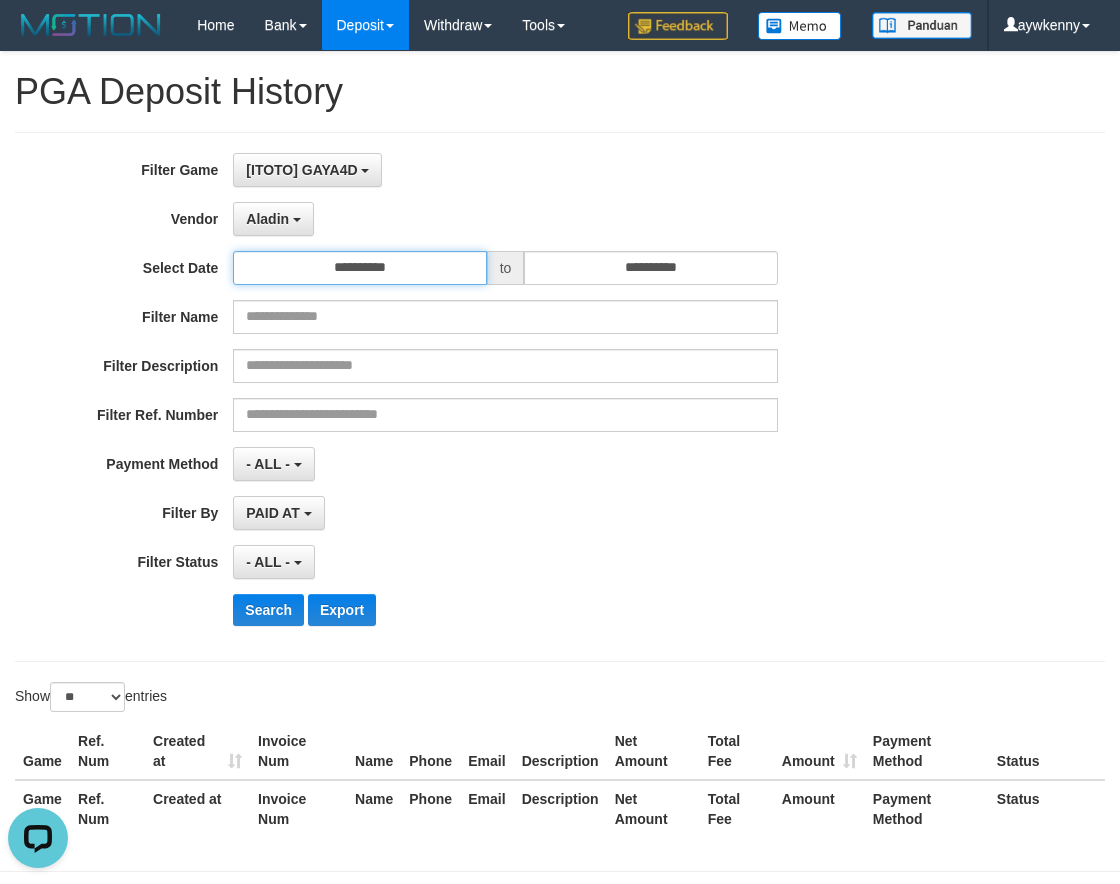 click on "**********" at bounding box center [359, 268] 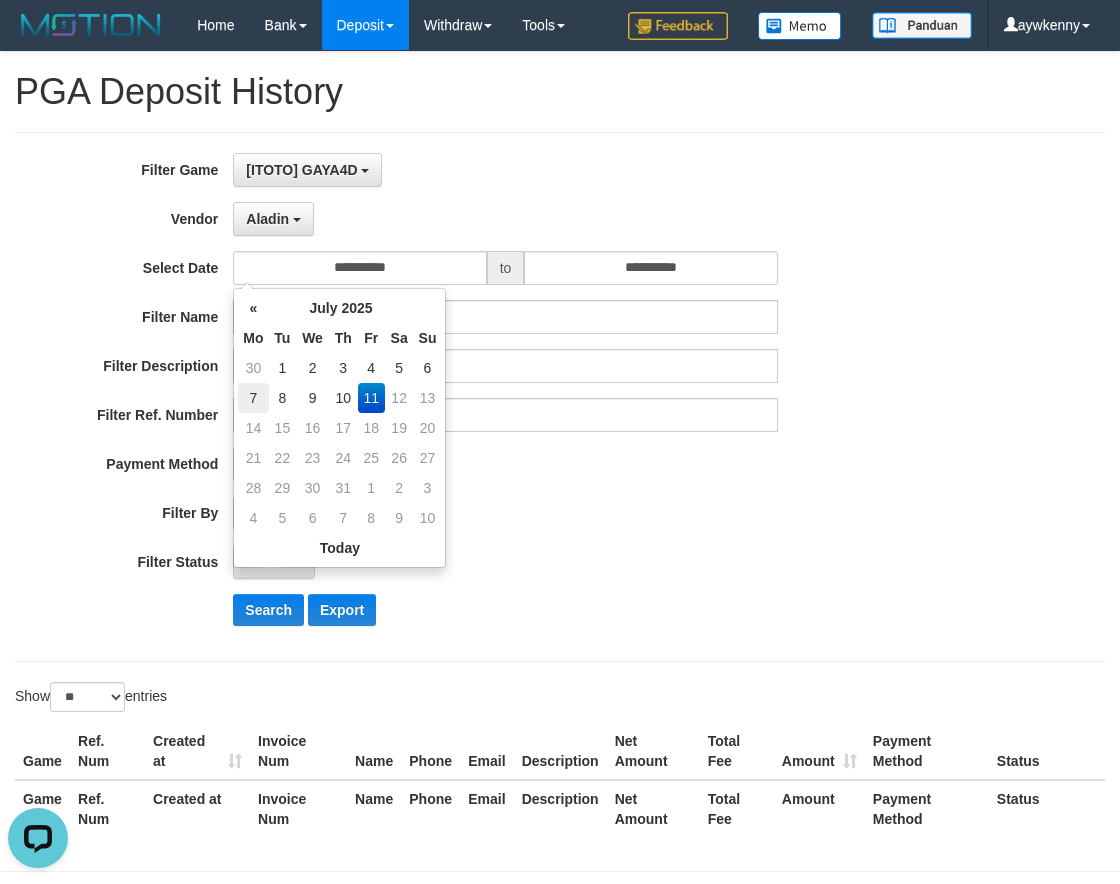 click on "7" at bounding box center [253, 398] 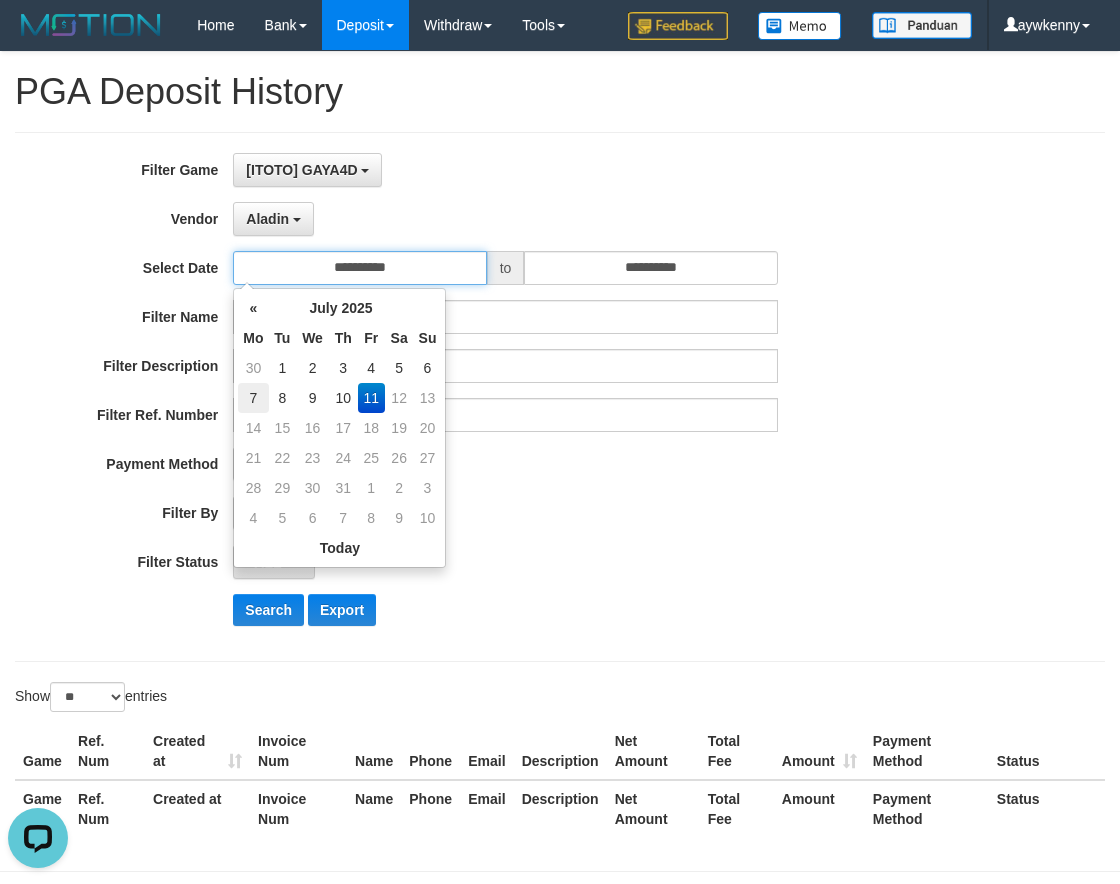type on "**********" 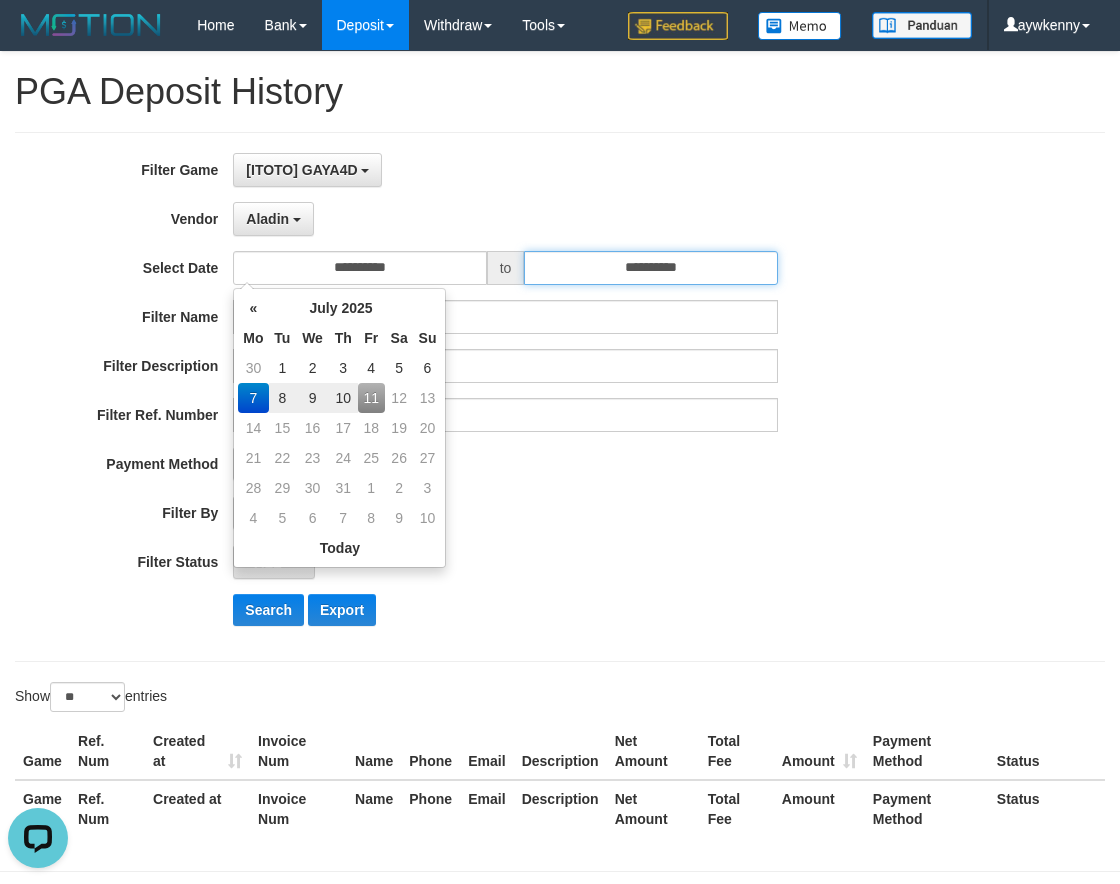 click on "**********" at bounding box center (650, 268) 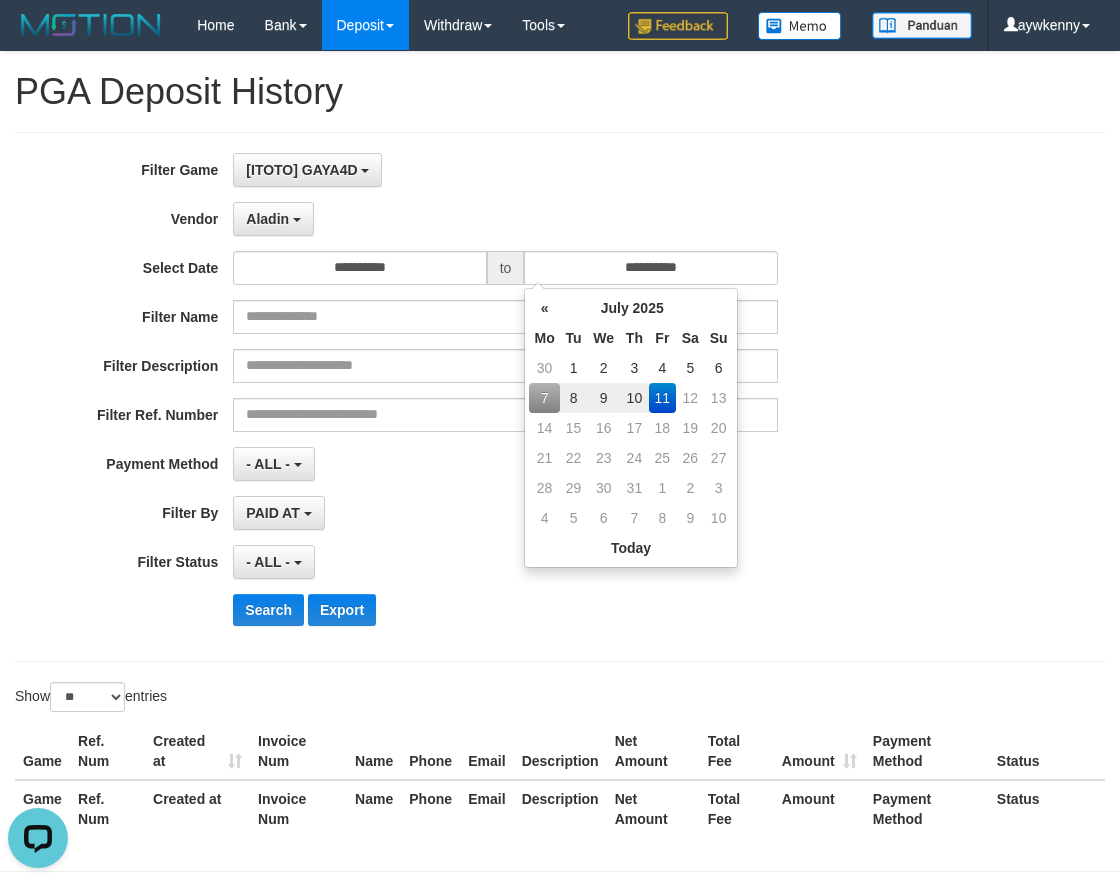 click on "10" at bounding box center [634, 398] 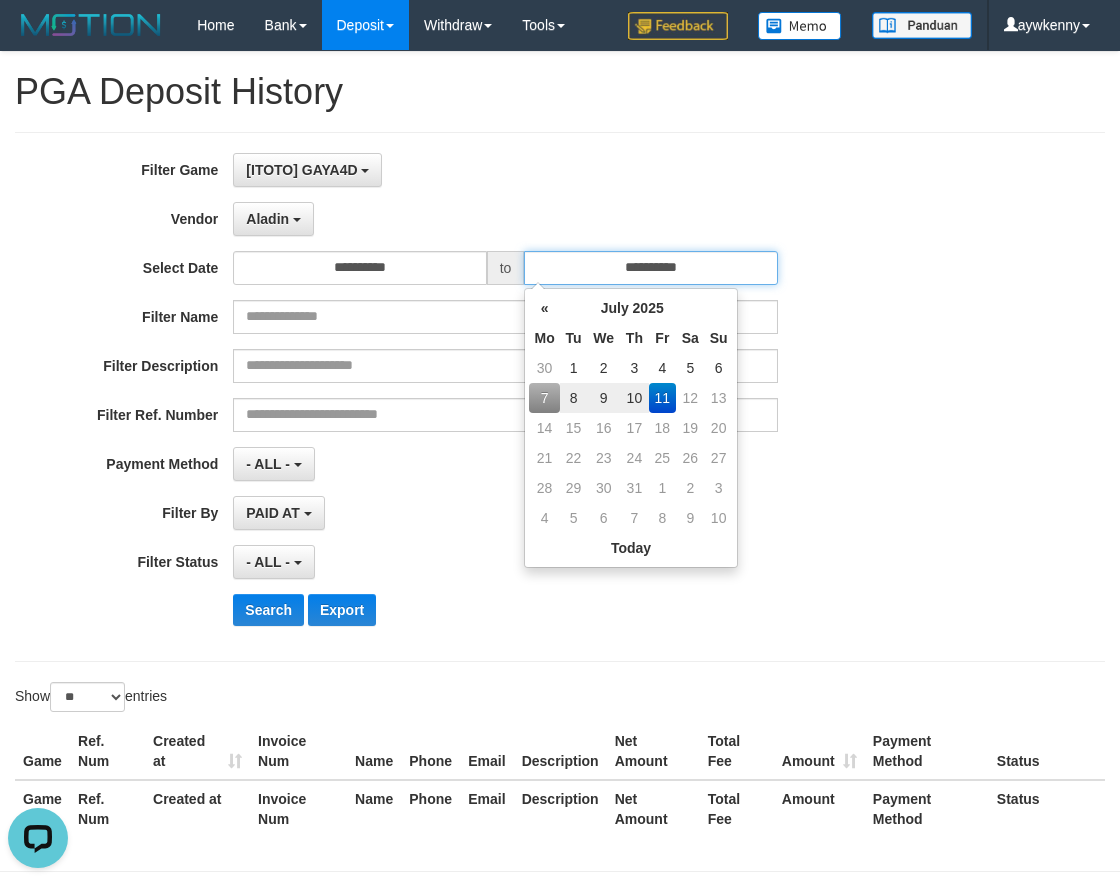 type on "**********" 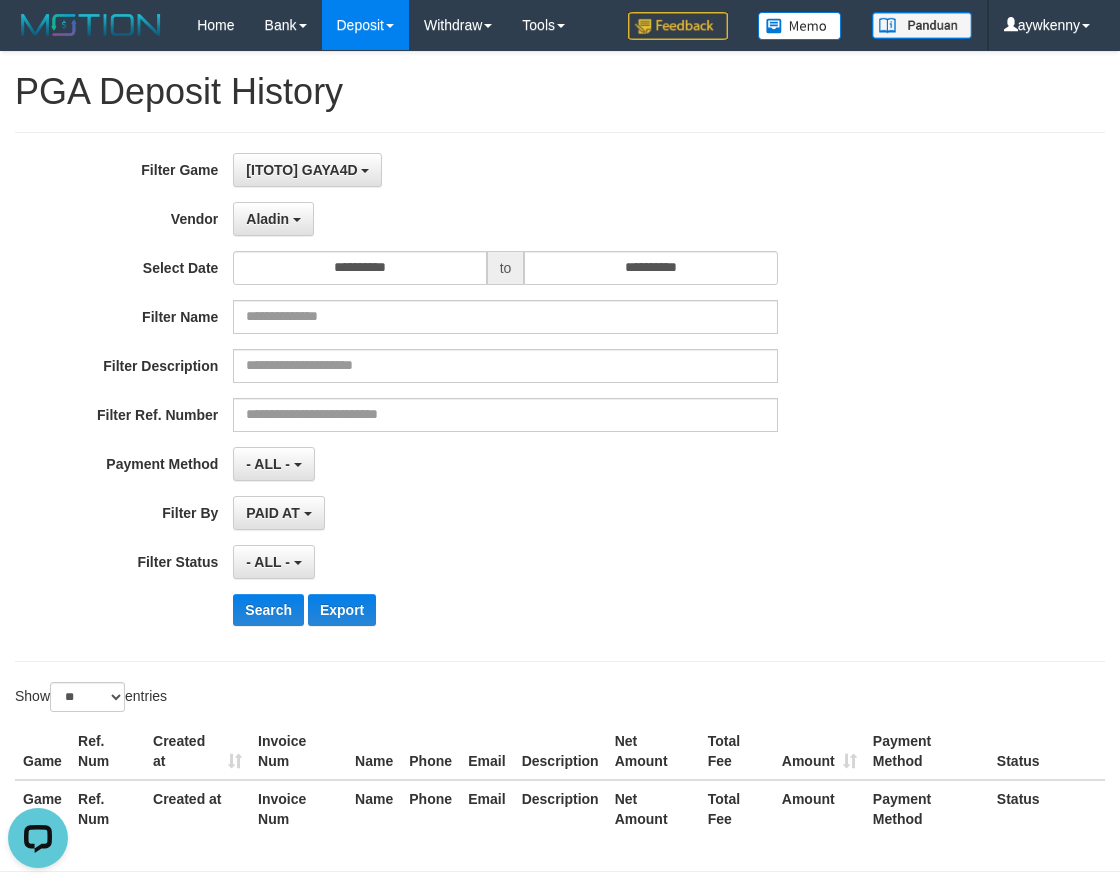 click on "PAID AT
PAID AT
CREATED AT" at bounding box center (505, 513) 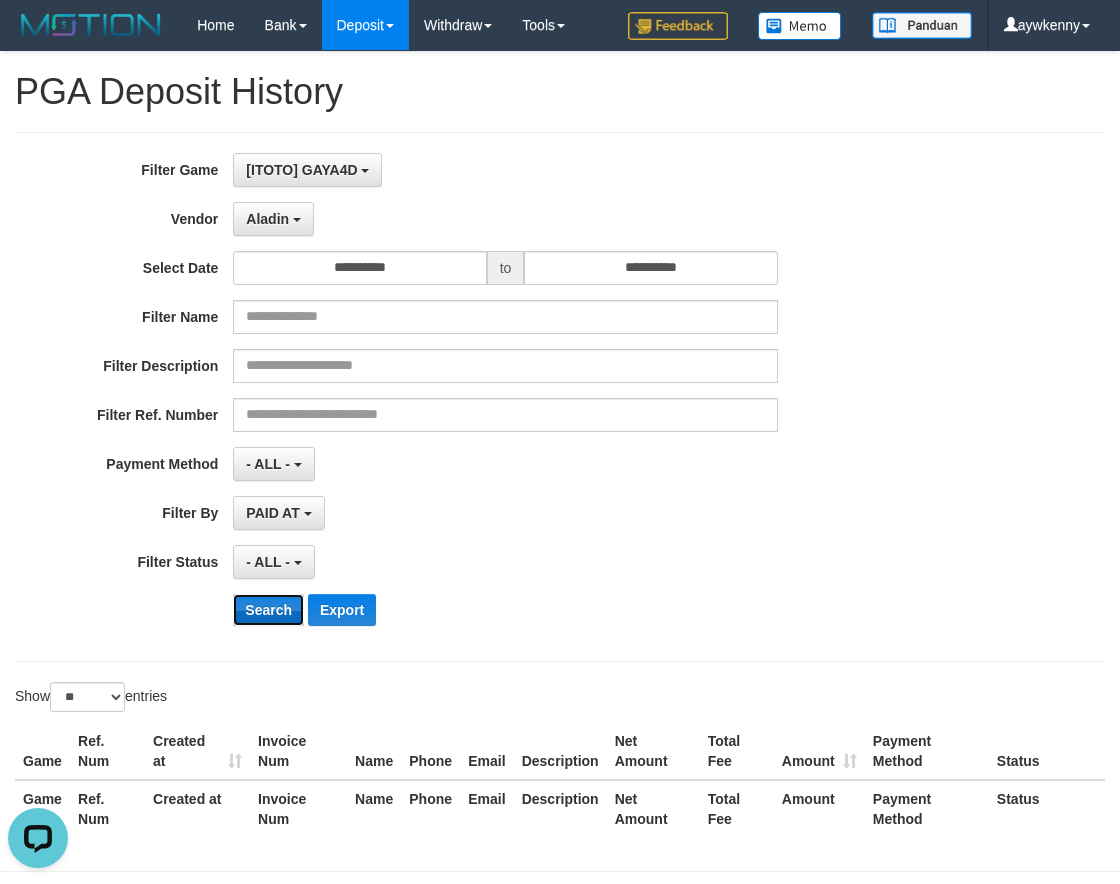 click on "Search" at bounding box center (268, 610) 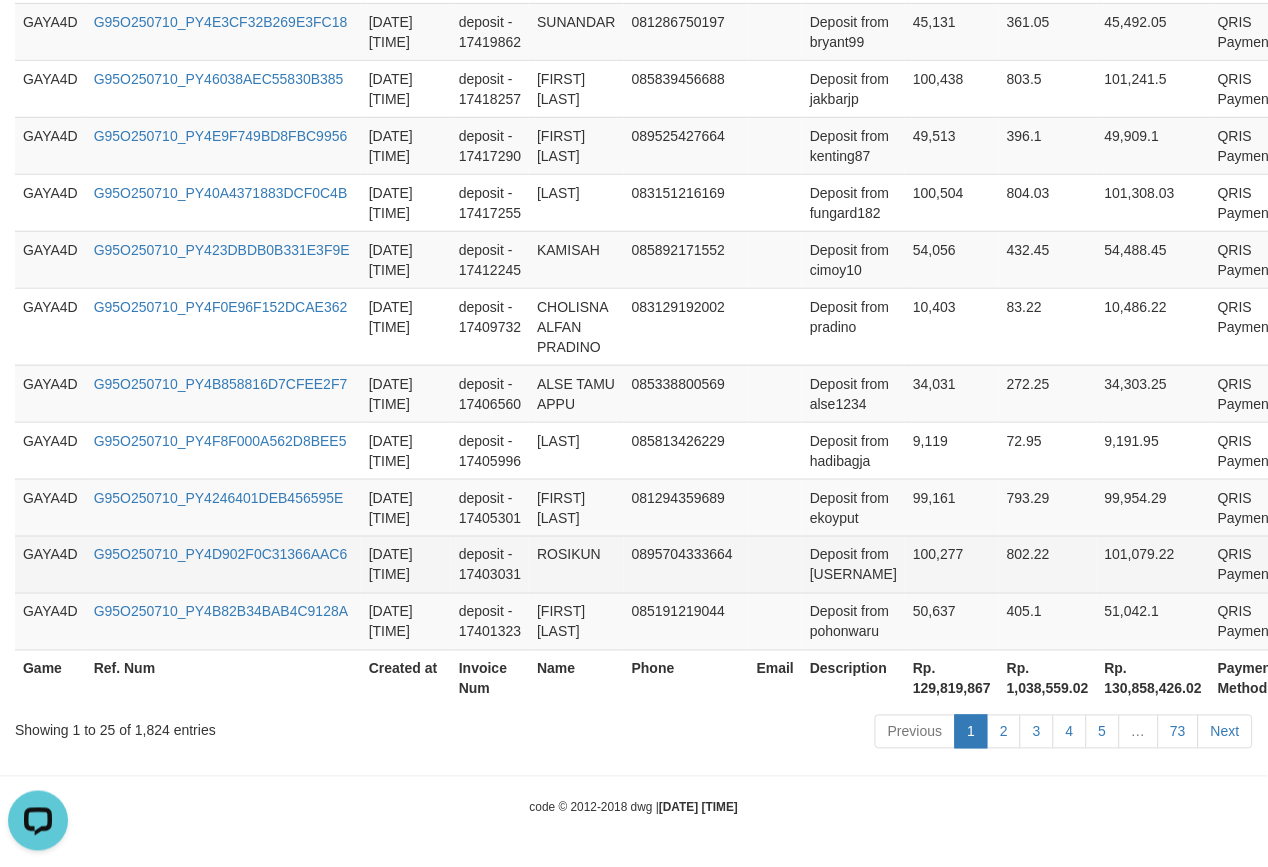 scroll, scrollTop: 2016, scrollLeft: 0, axis: vertical 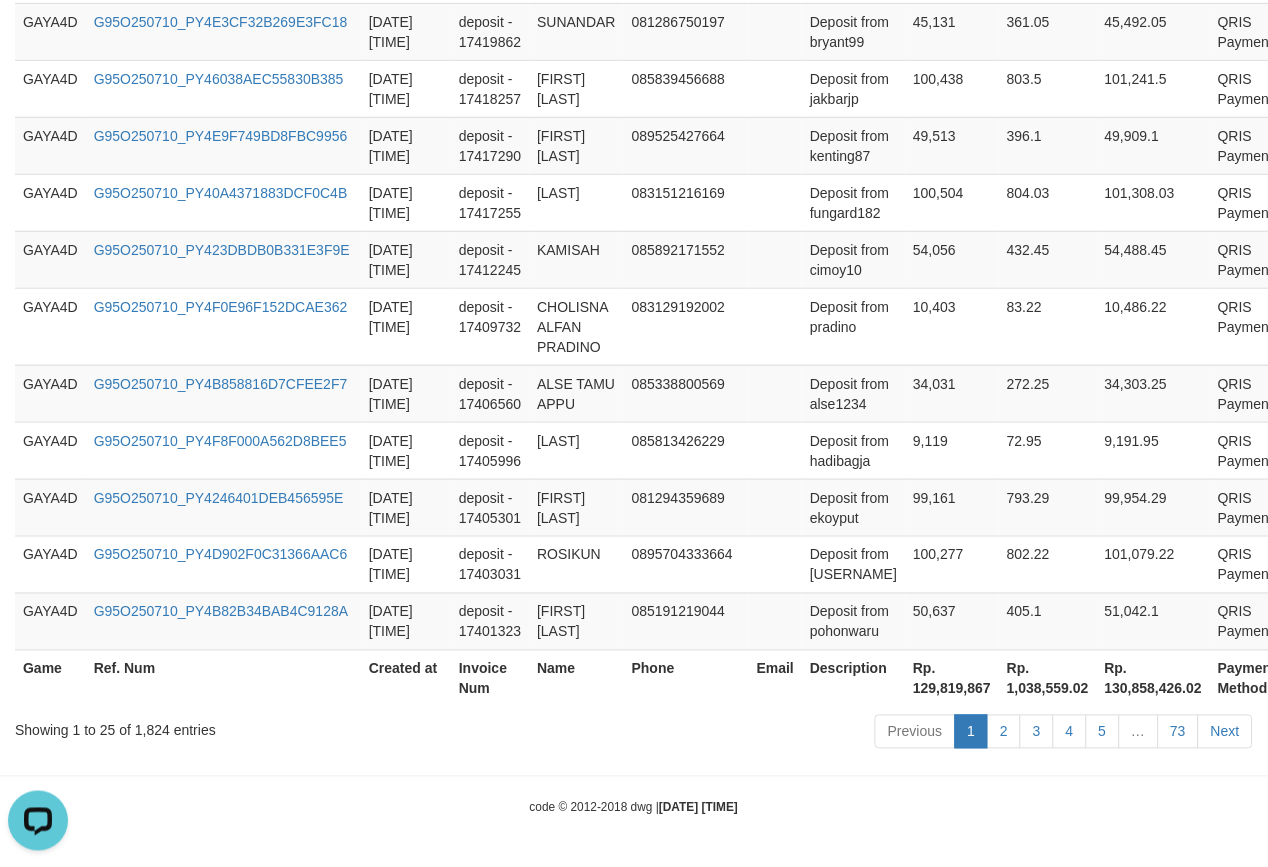 click on "Rp. 129,819,867" at bounding box center [952, 678] 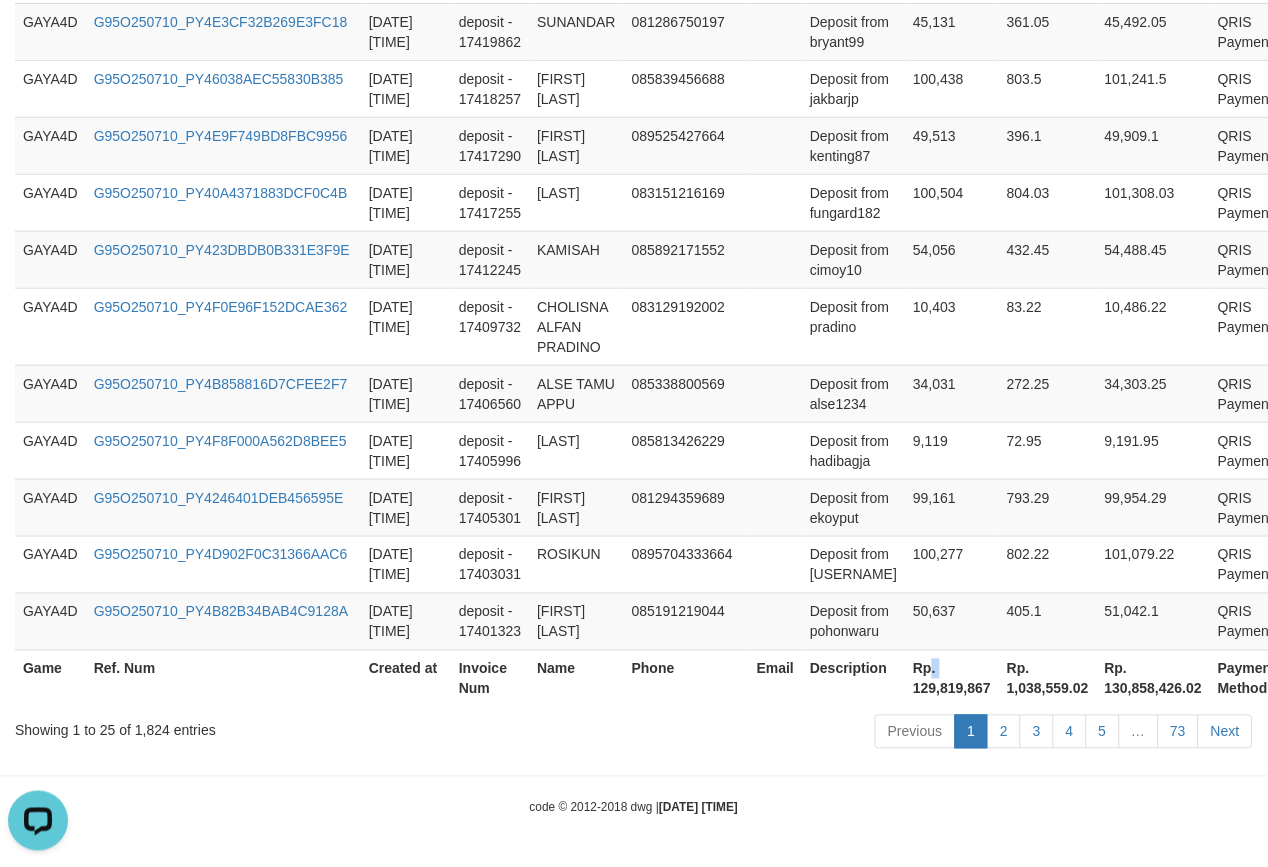click on "Rp. 129,819,867" at bounding box center (952, 678) 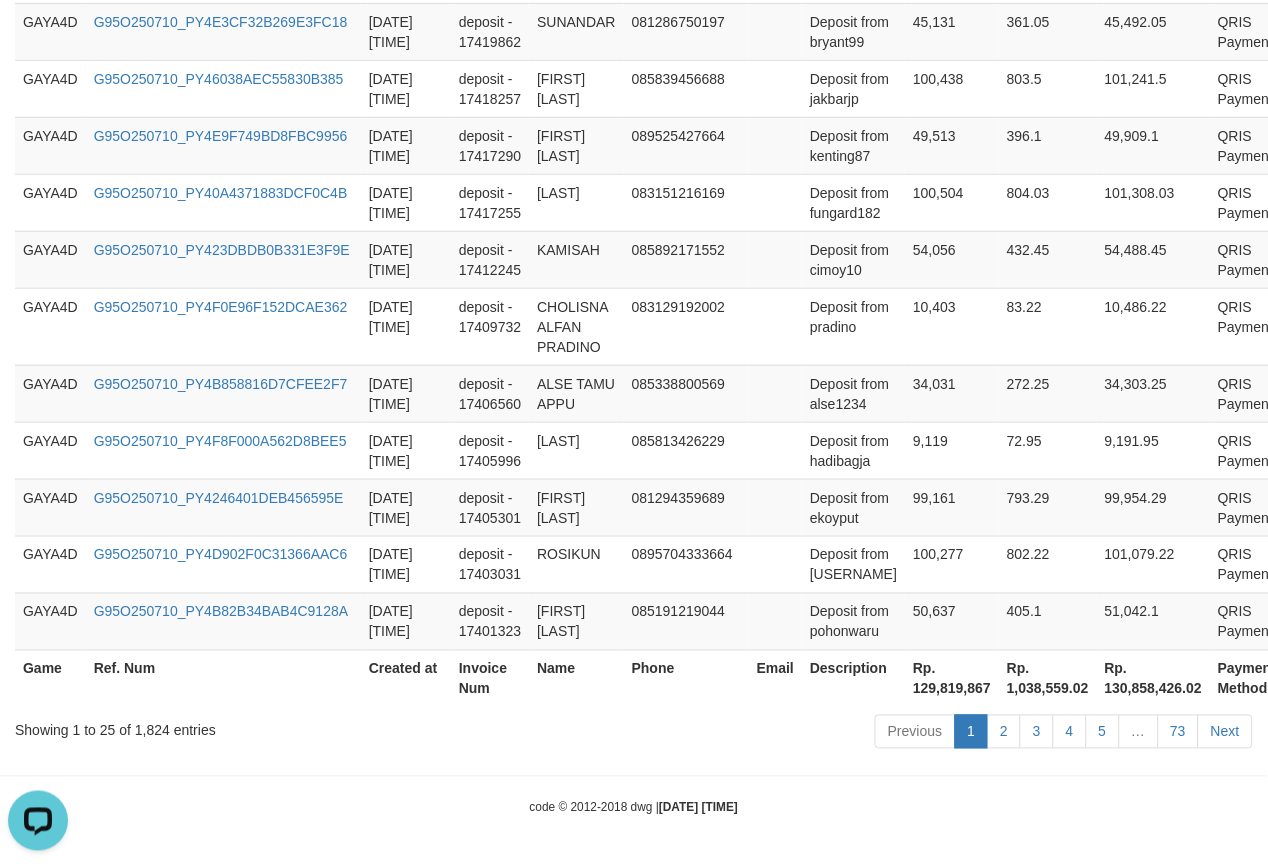 click on "Rp. 129,819,867" at bounding box center (952, 678) 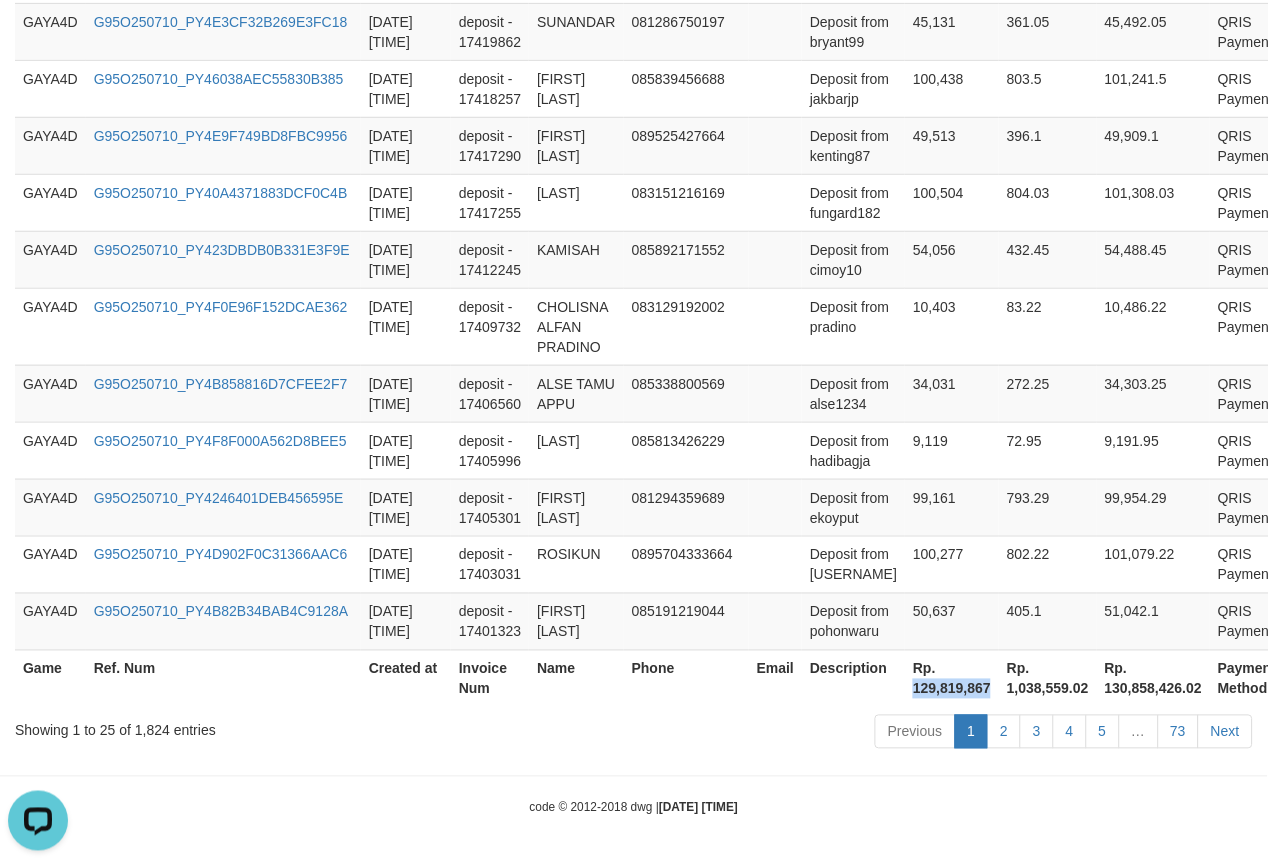 click on "Rp. 129,819,867" at bounding box center (952, 678) 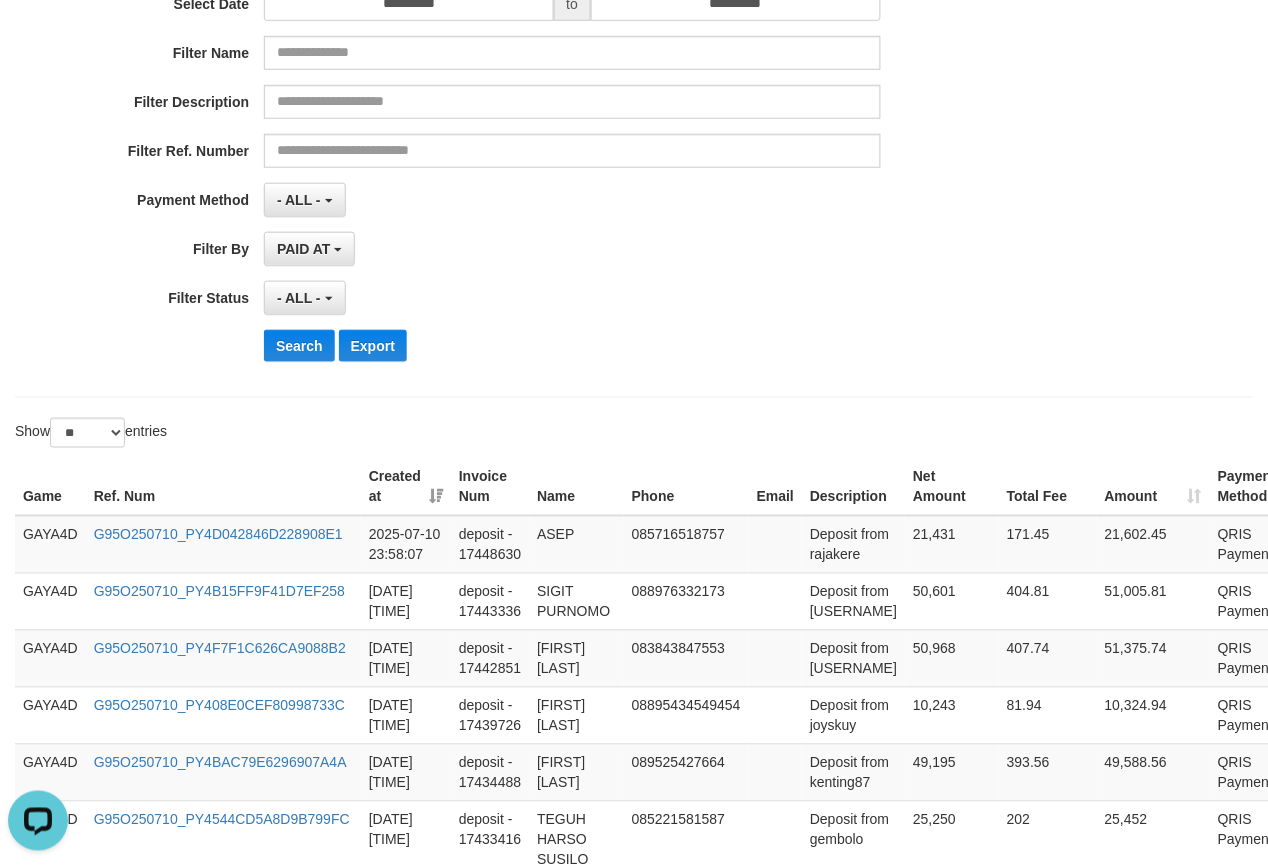 scroll, scrollTop: 0, scrollLeft: 0, axis: both 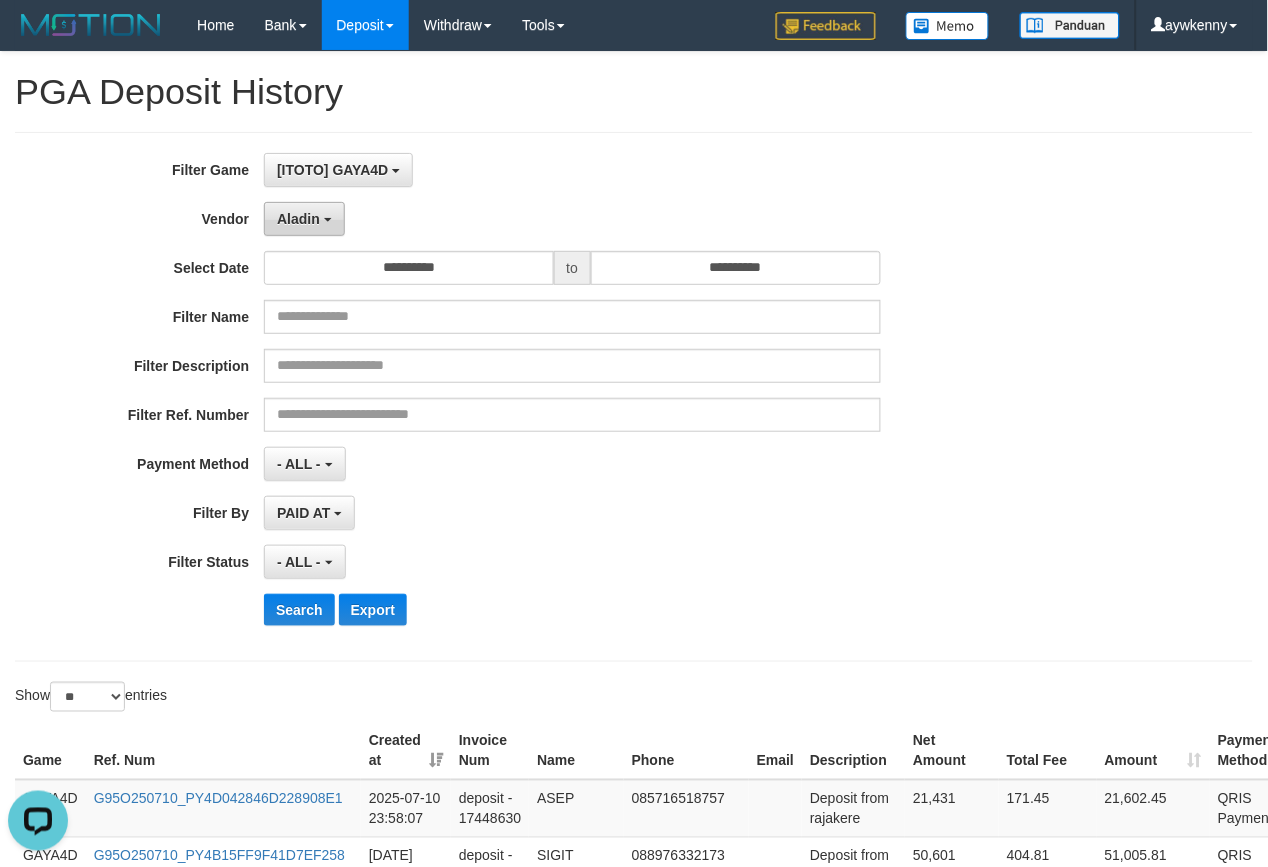 click on "Aladin" at bounding box center (298, 219) 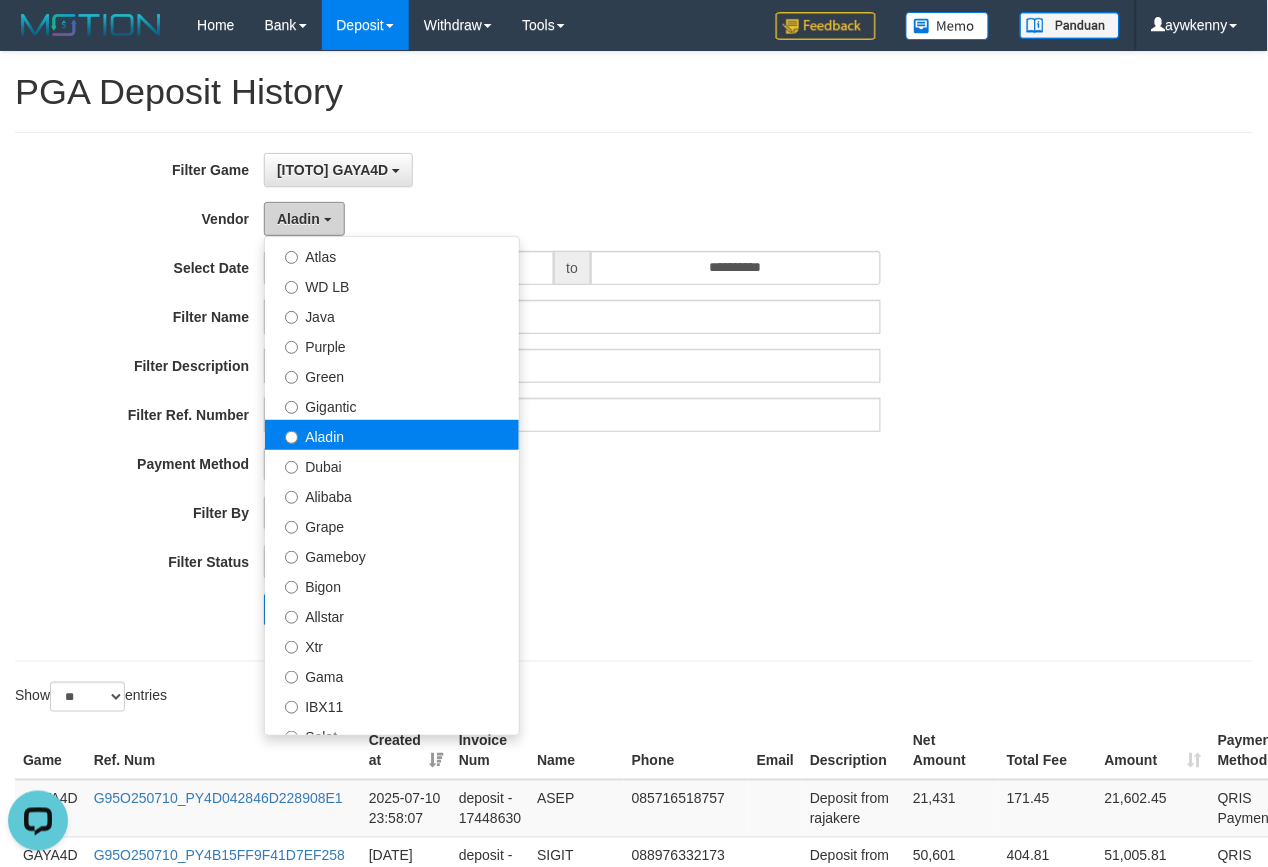 scroll, scrollTop: 185, scrollLeft: 0, axis: vertical 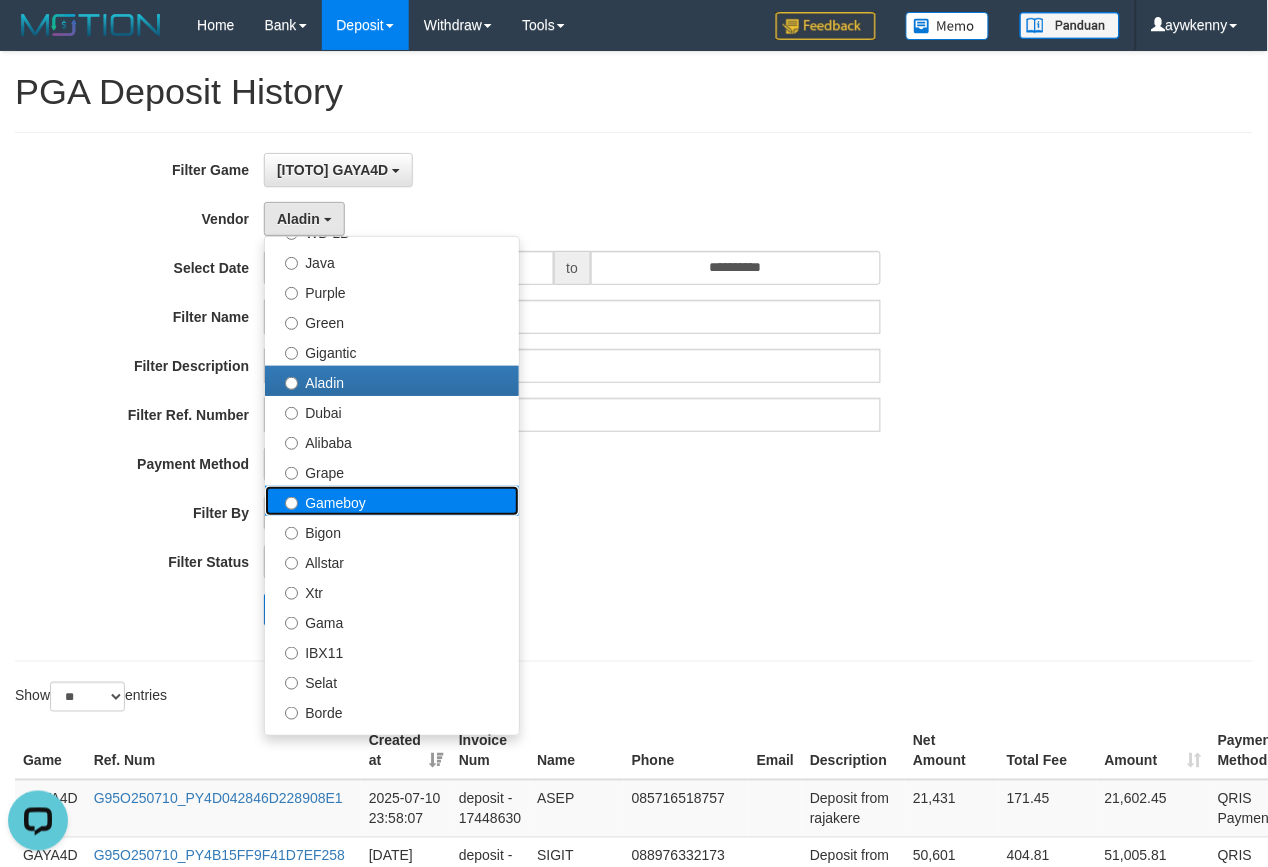 click on "Gameboy" at bounding box center [392, 501] 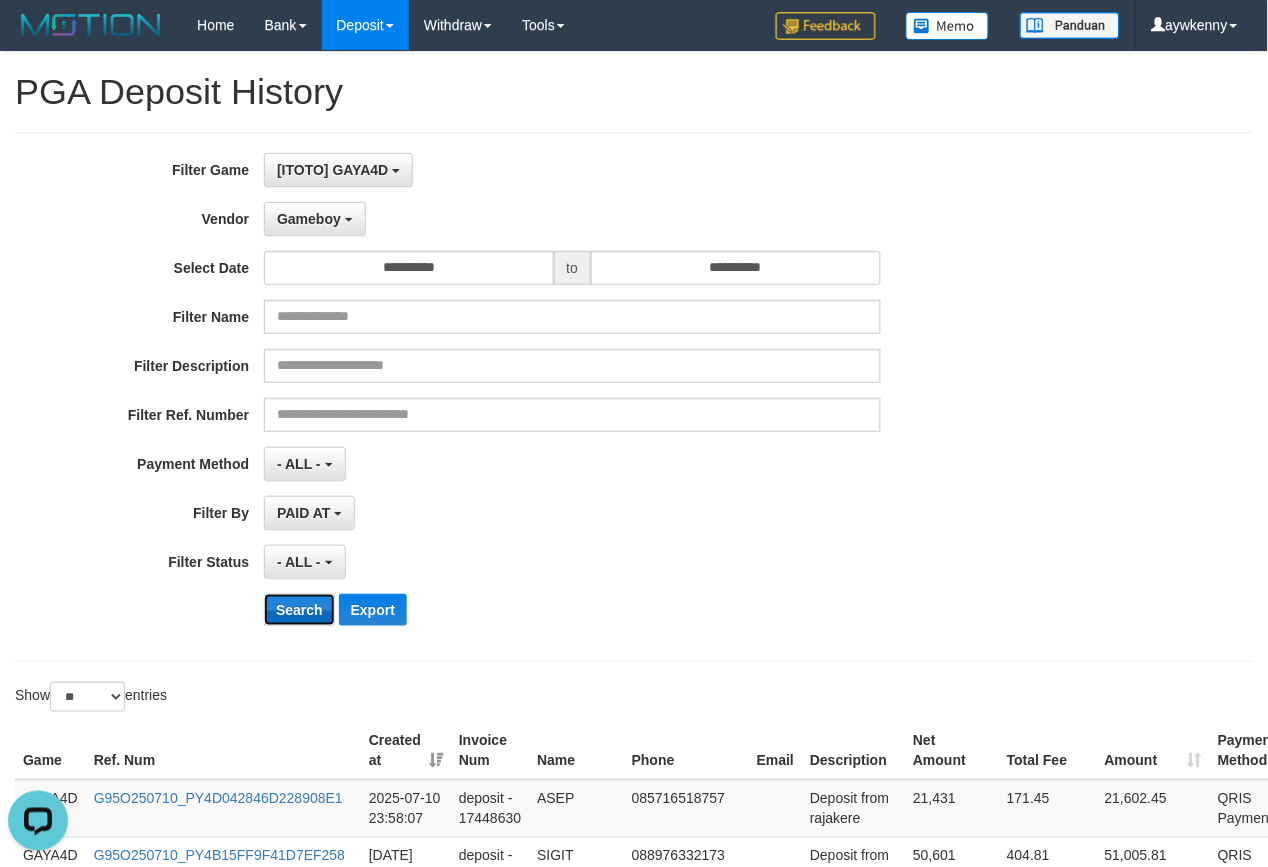 click on "Search" at bounding box center [299, 610] 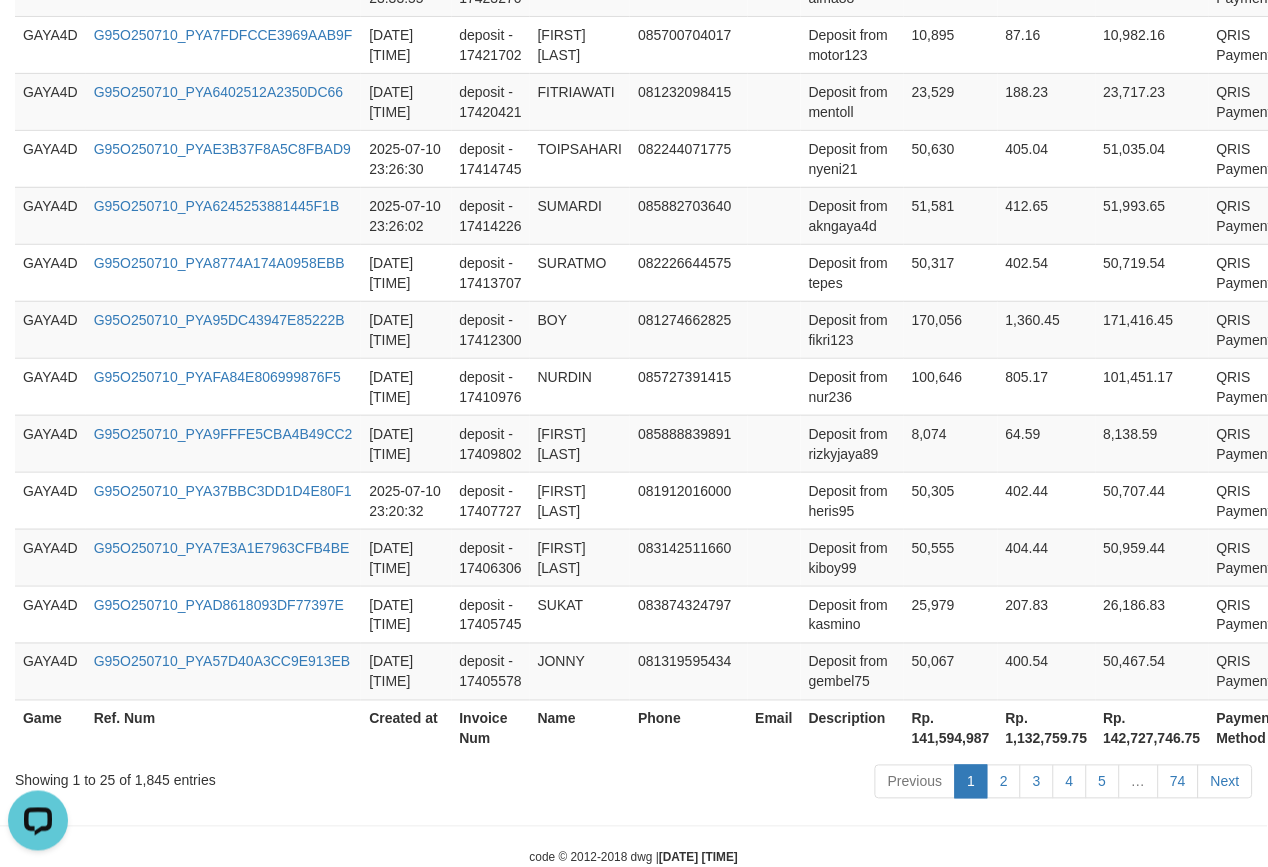 scroll, scrollTop: 1577, scrollLeft: 0, axis: vertical 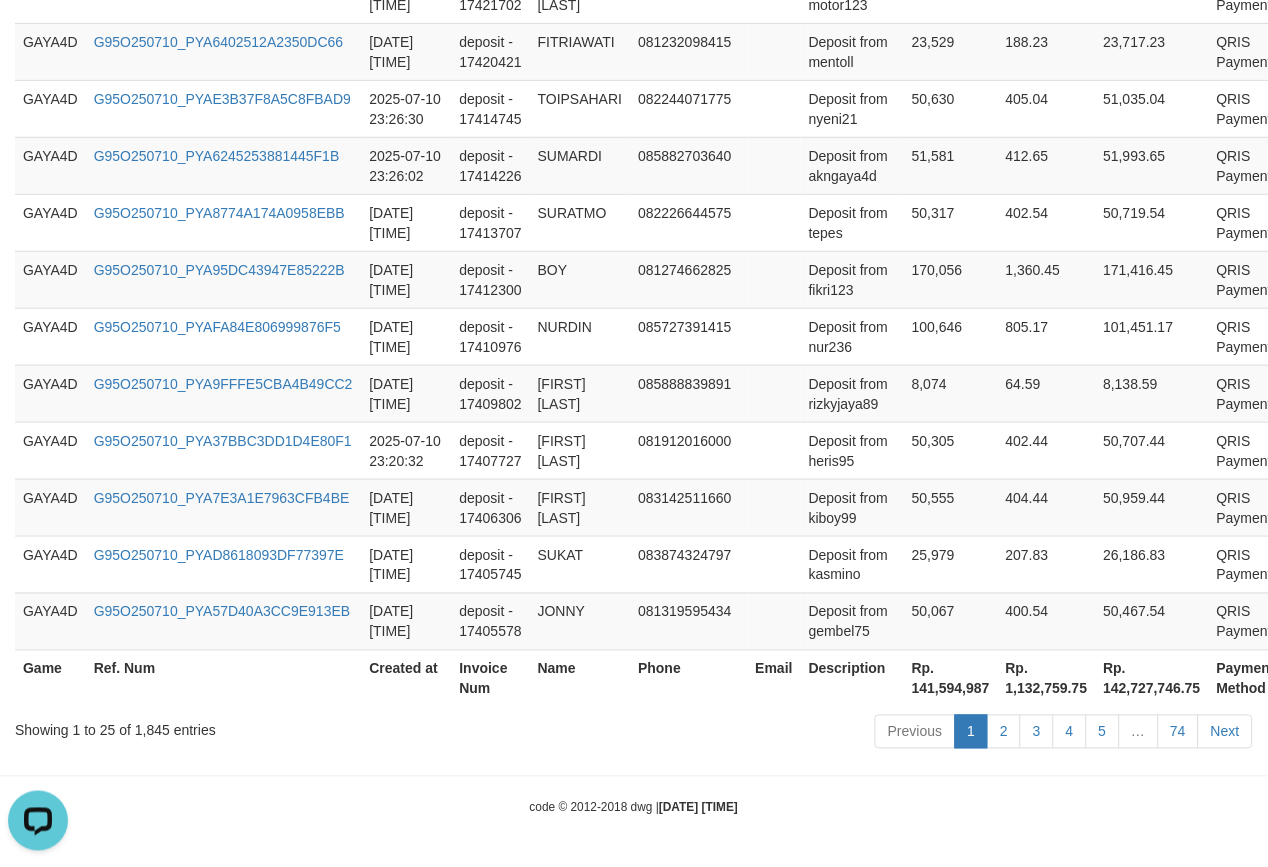 click on "Rp. 141,594,987" at bounding box center (951, 678) 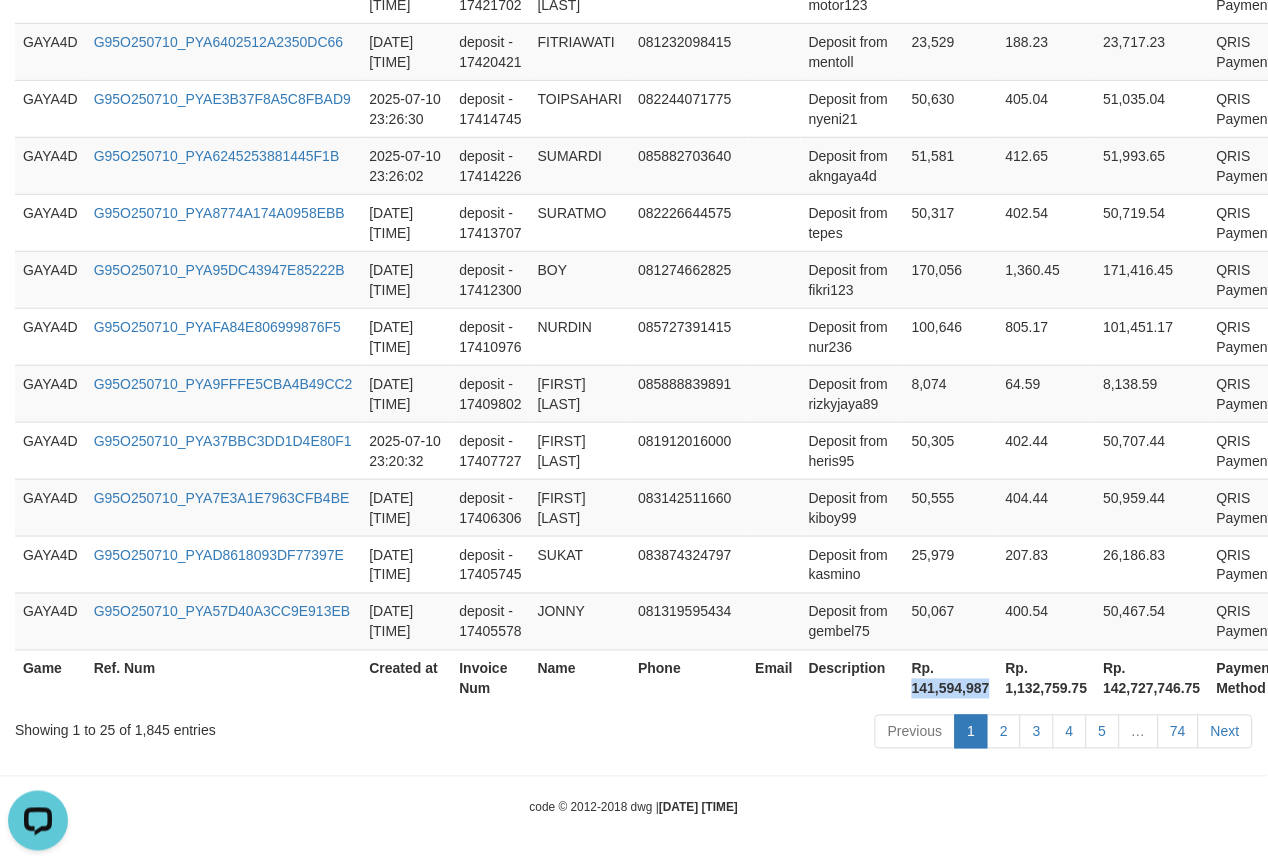 drag, startPoint x: 935, startPoint y: 692, endPoint x: 974, endPoint y: 688, distance: 39.20459 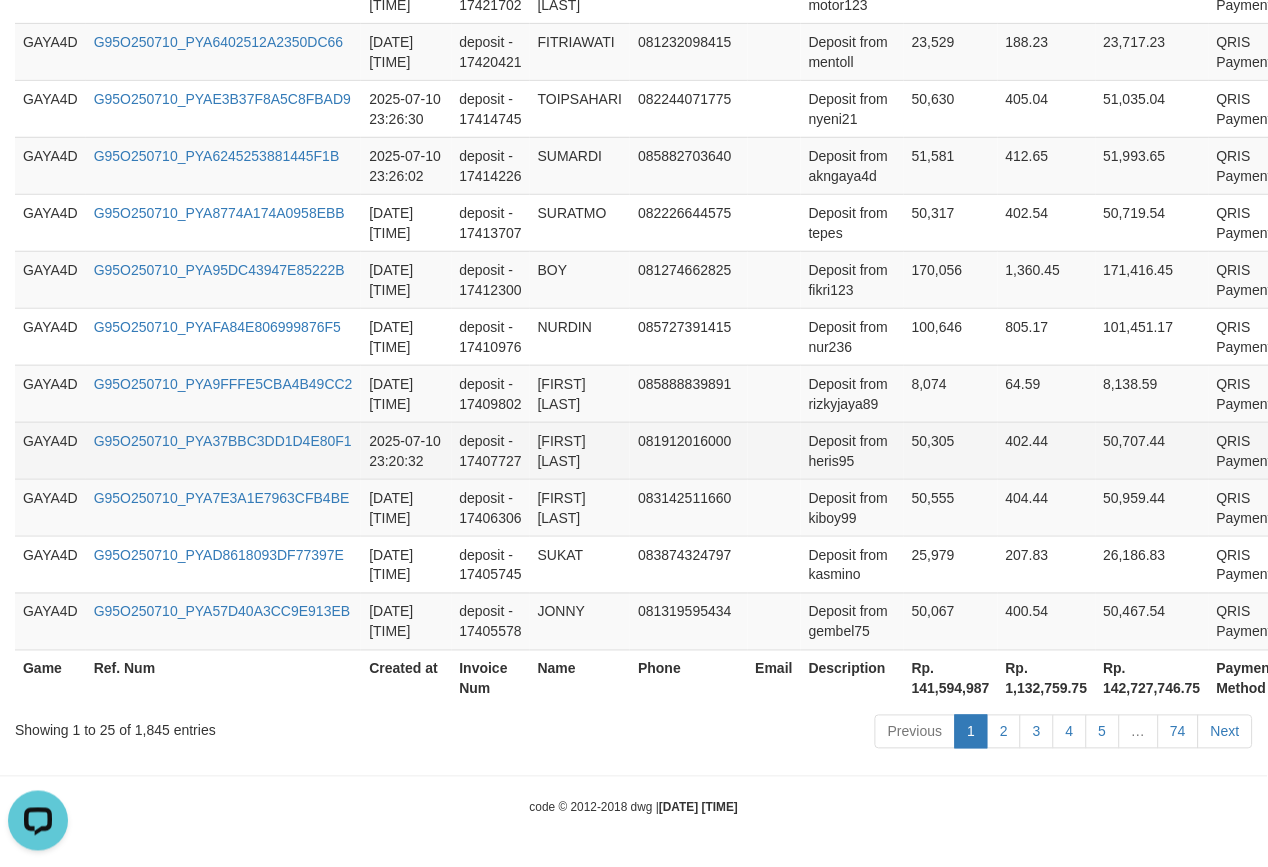 click on "081912016000" at bounding box center (688, 450) 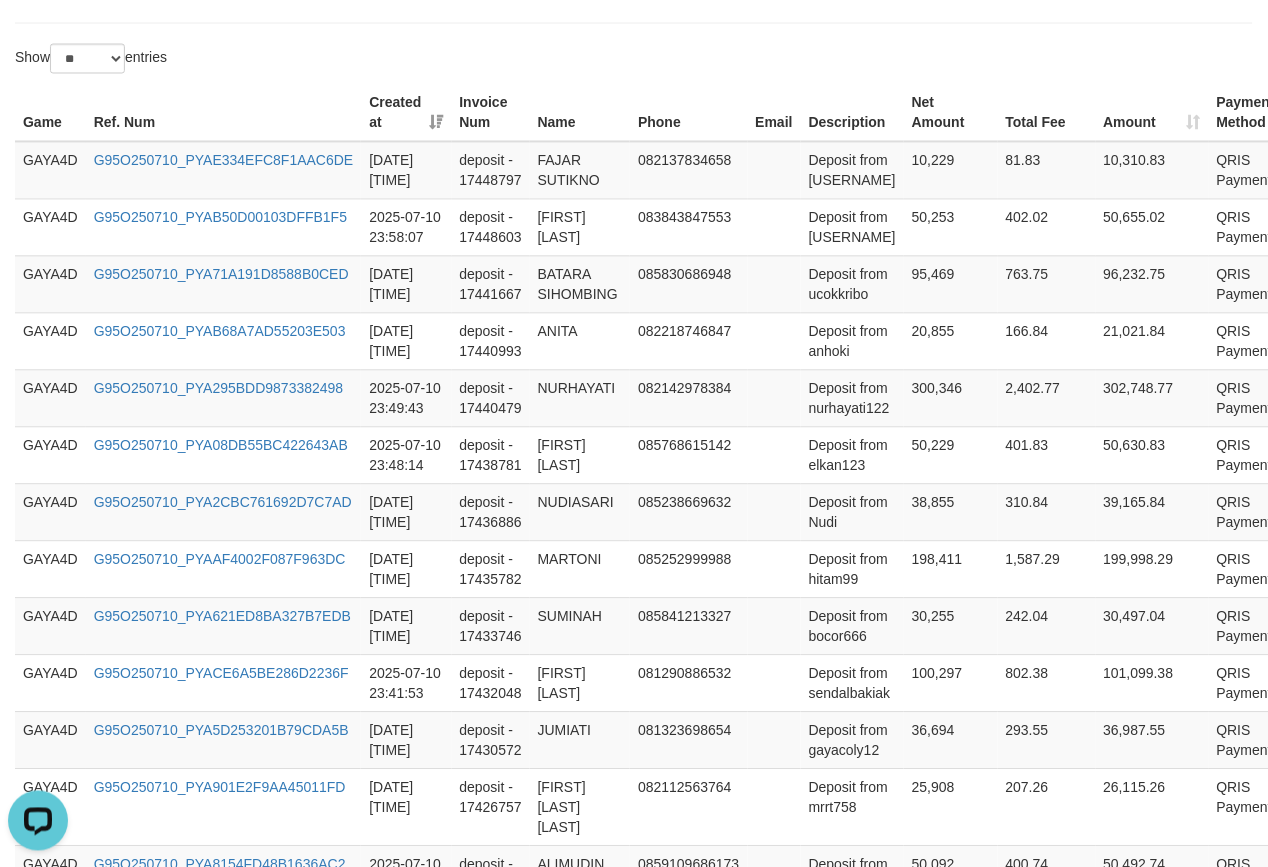 scroll, scrollTop: 0, scrollLeft: 0, axis: both 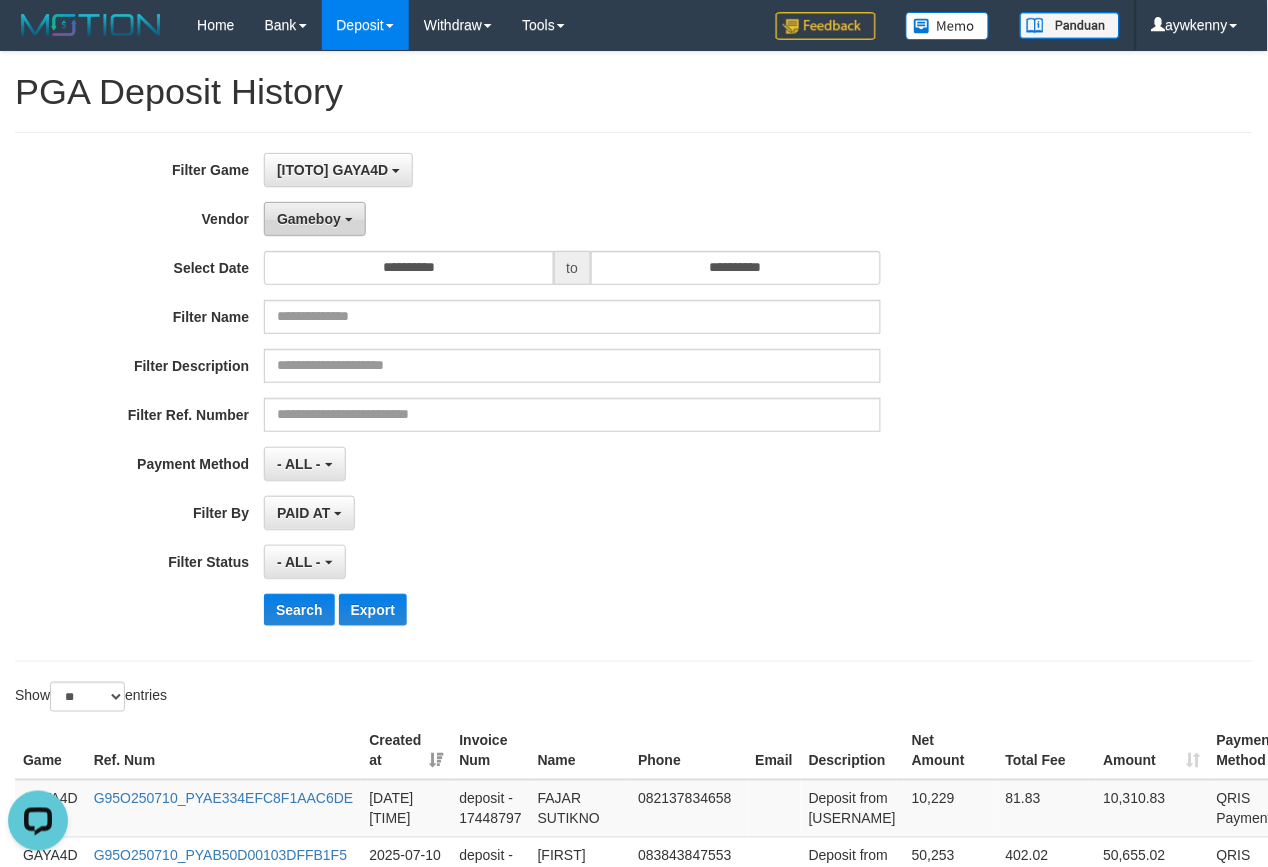 click on "Gameboy" at bounding box center (315, 219) 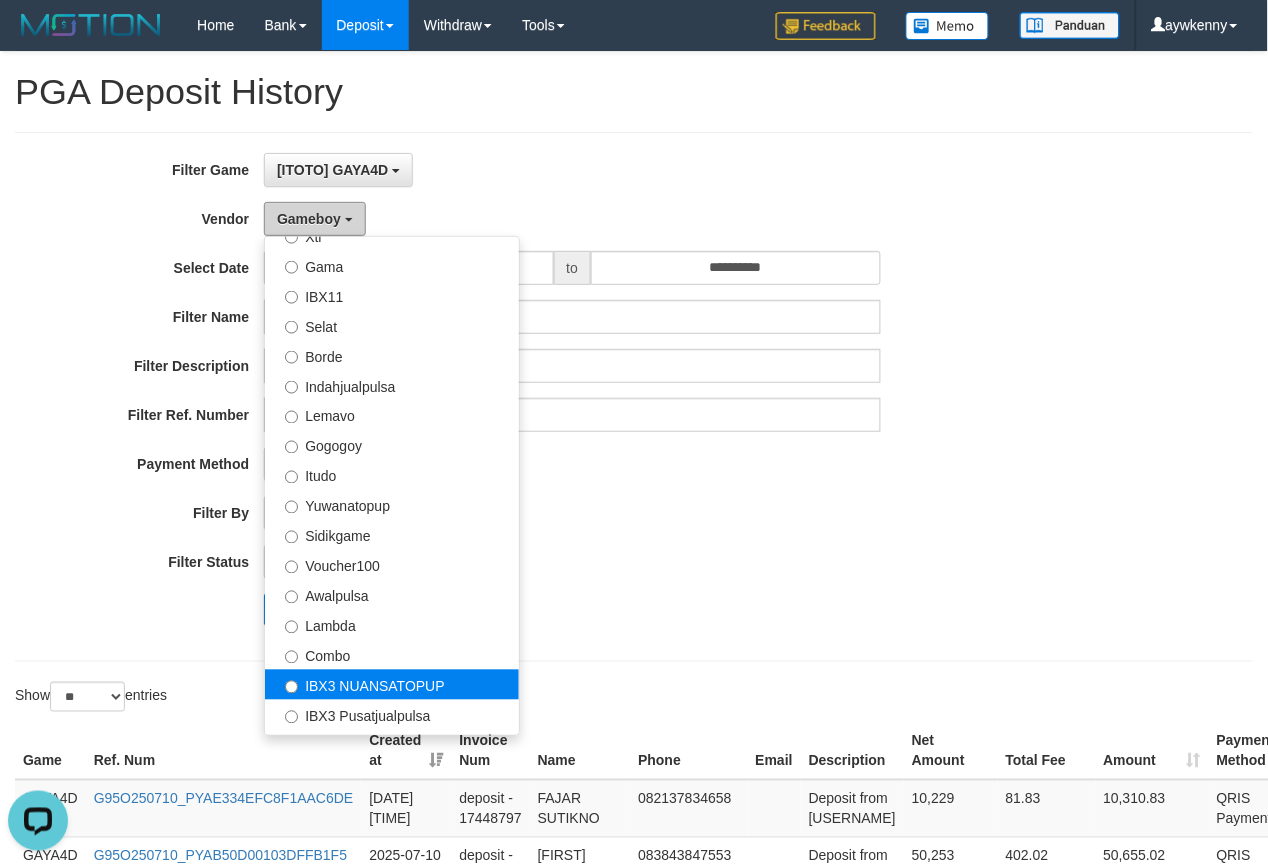 scroll, scrollTop: 684, scrollLeft: 0, axis: vertical 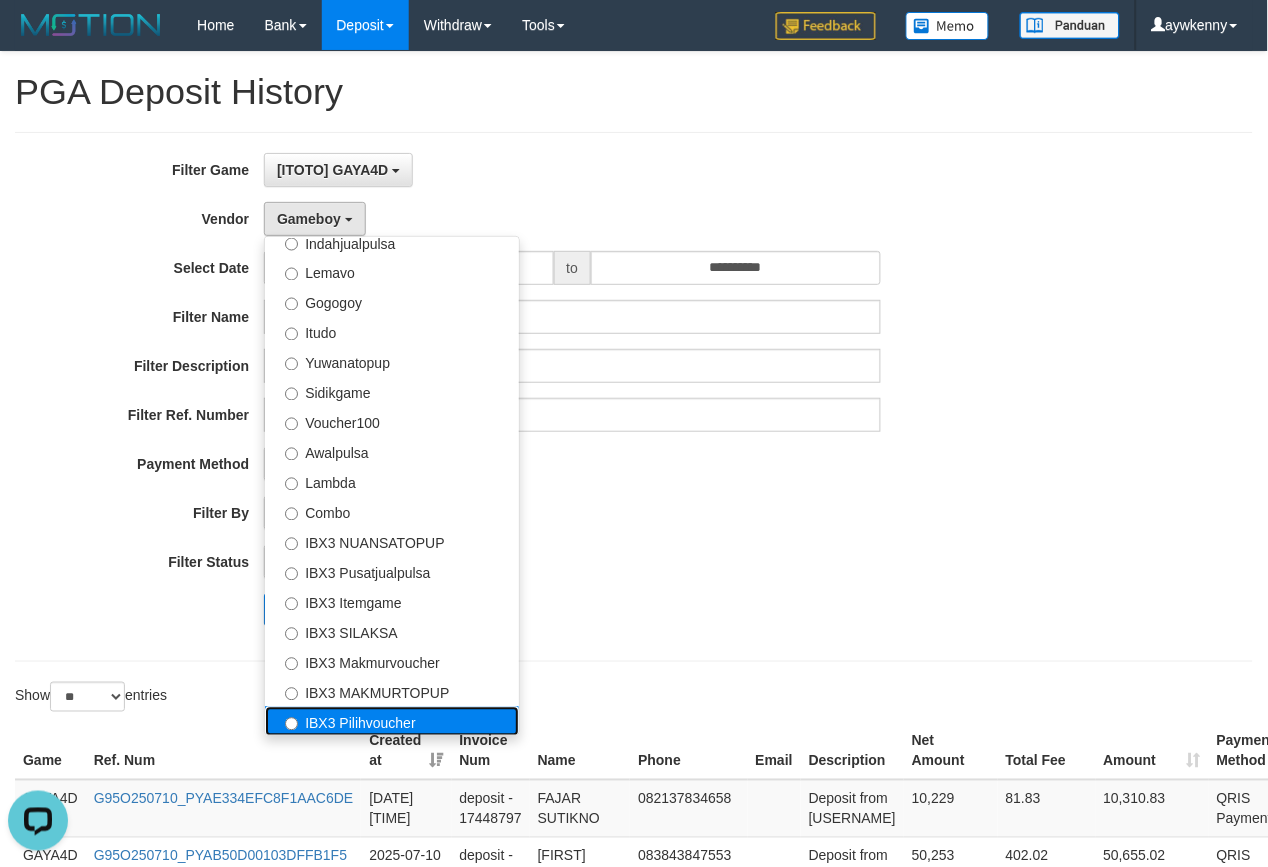 click on "IBX3 Pilihvoucher" at bounding box center (392, 722) 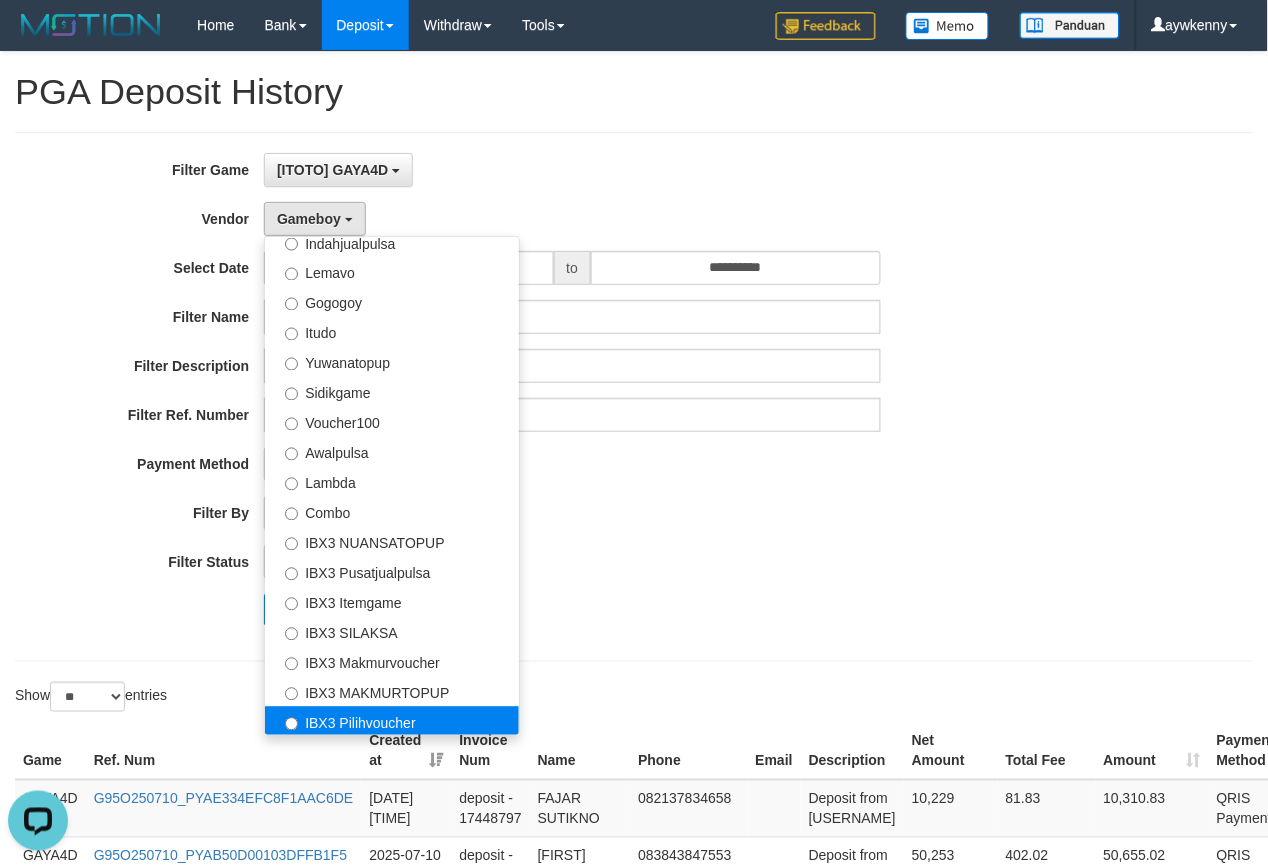 select on "**********" 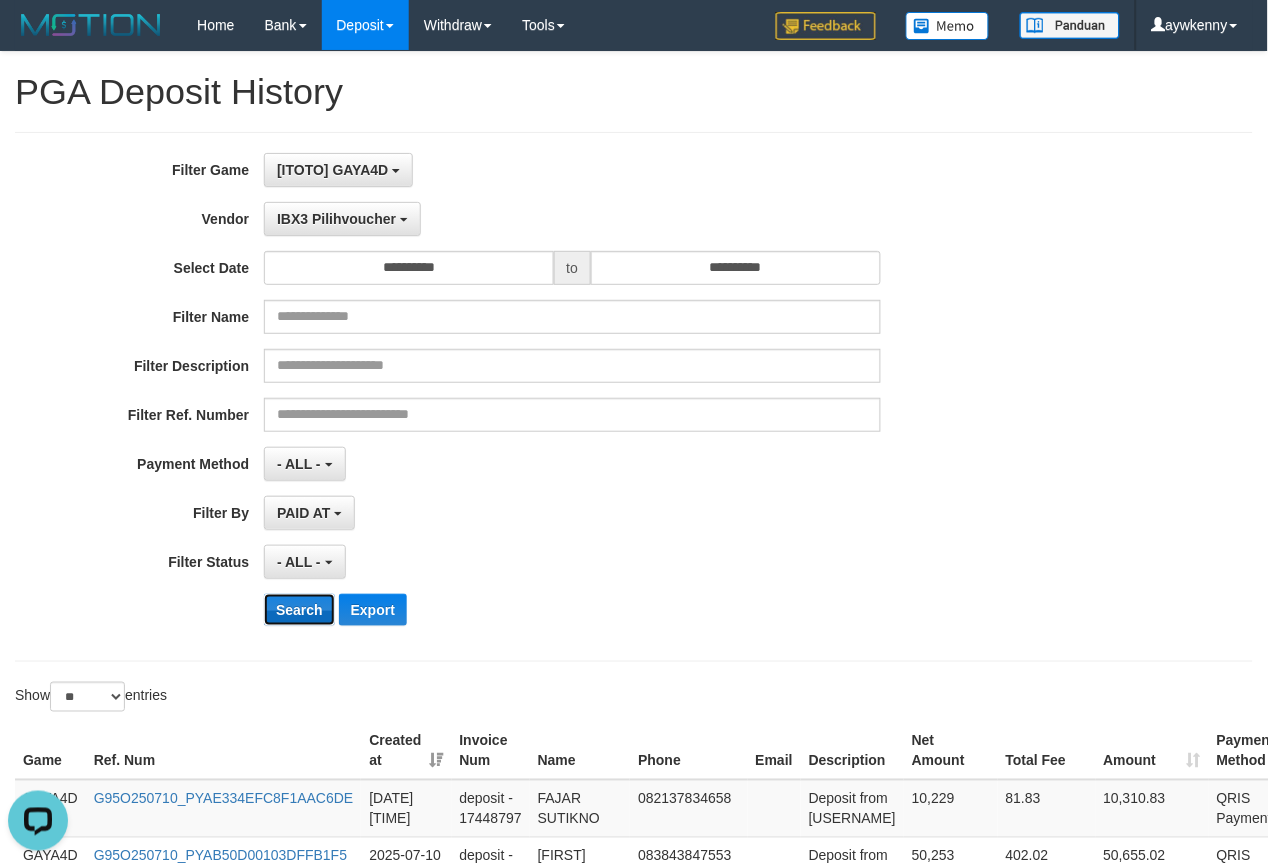 click on "Search" at bounding box center (299, 610) 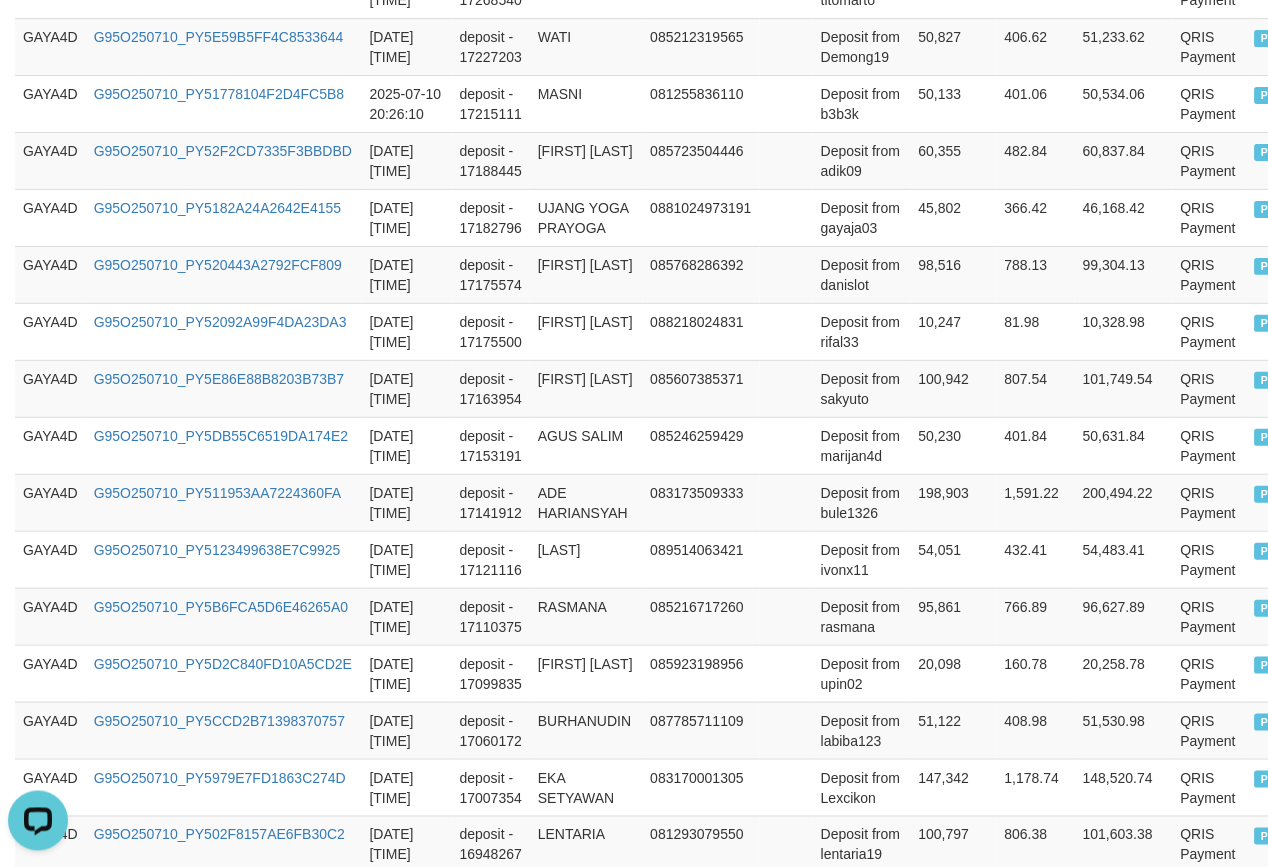 scroll, scrollTop: 1557, scrollLeft: 0, axis: vertical 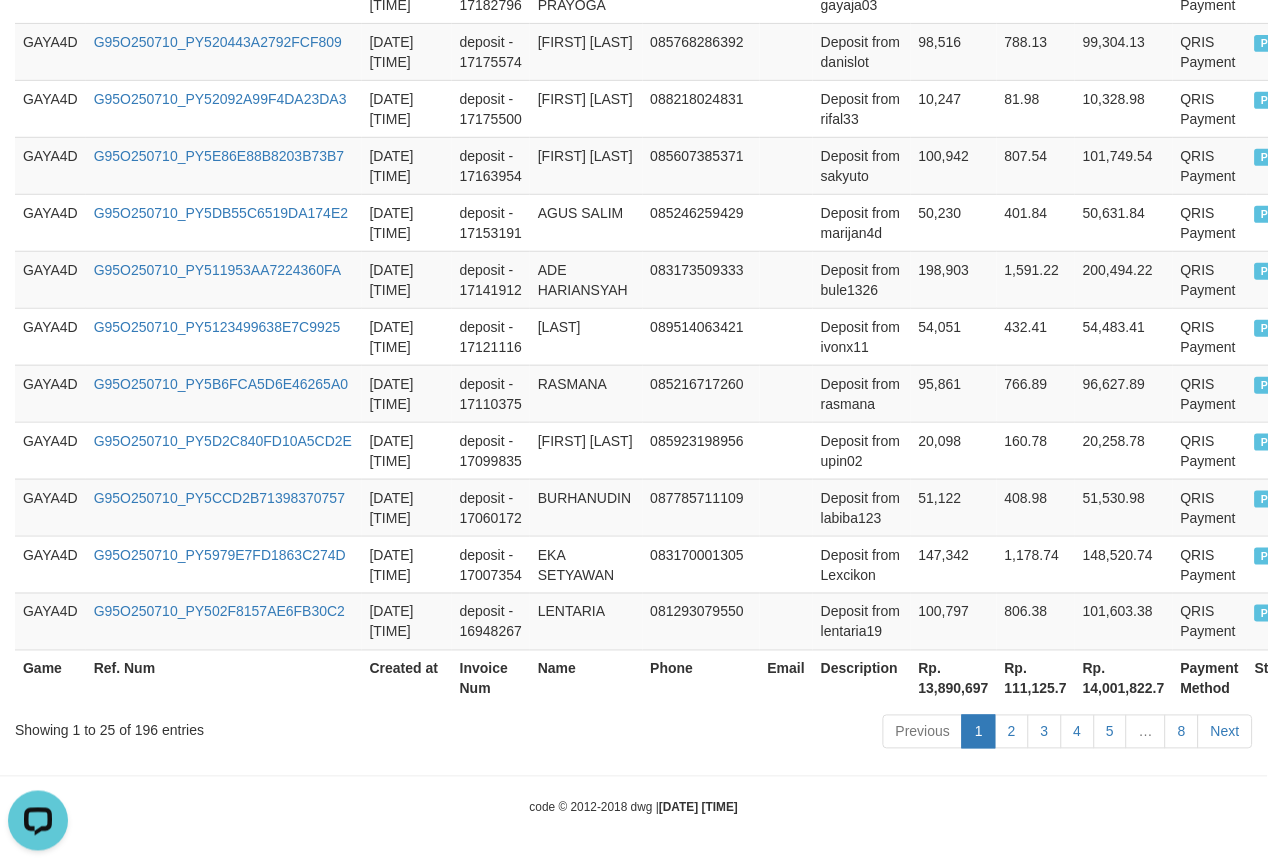 click on "Rp. 13,890,697" at bounding box center (954, 678) 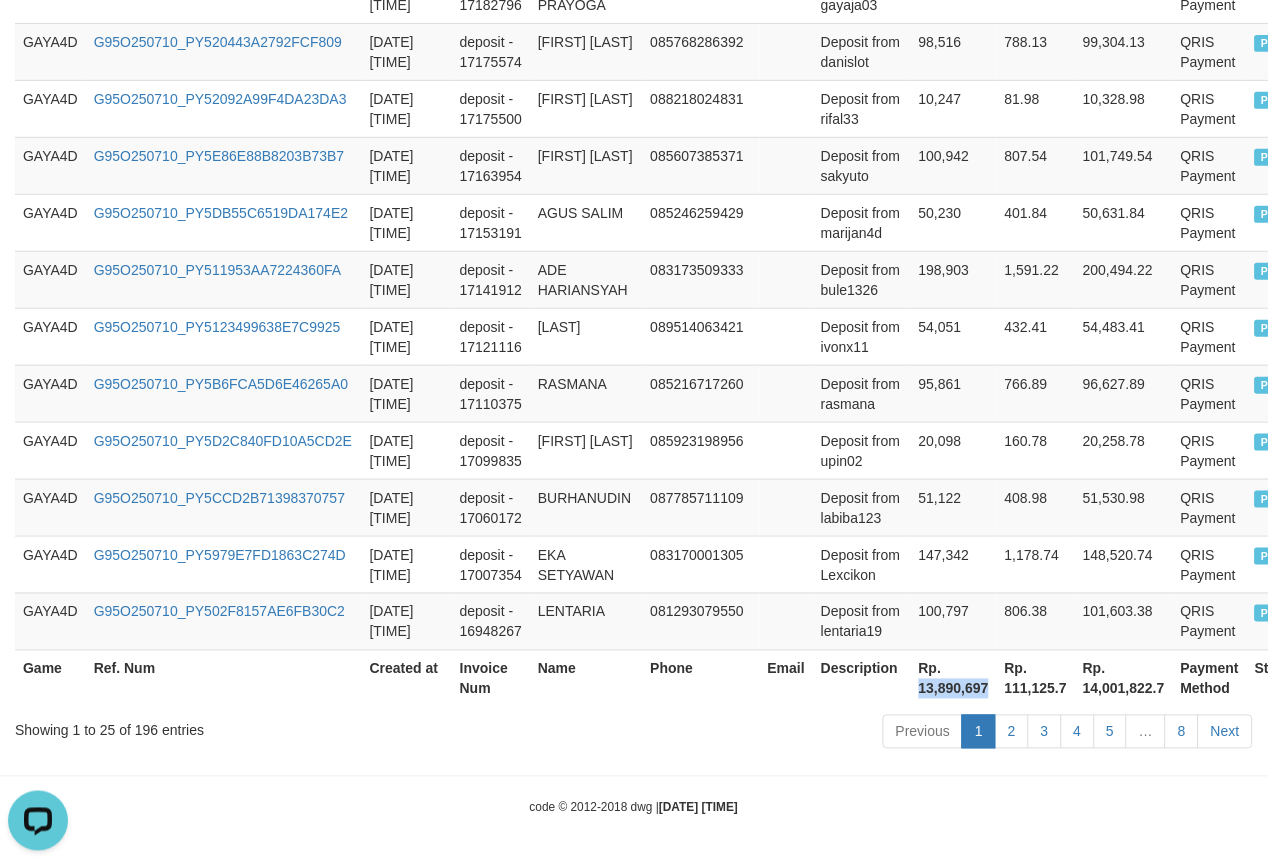 click on "Rp. 13,890,697" at bounding box center (954, 678) 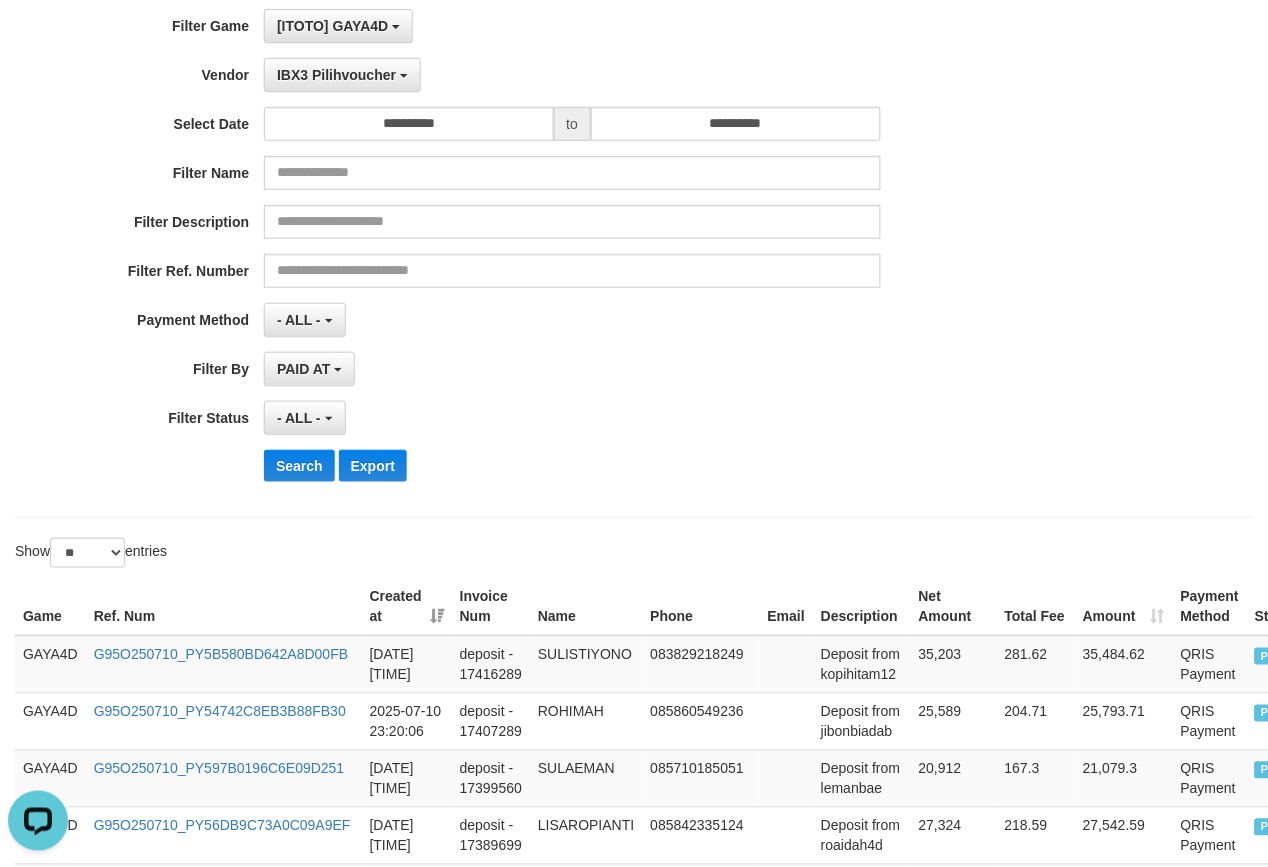 scroll, scrollTop: 0, scrollLeft: 0, axis: both 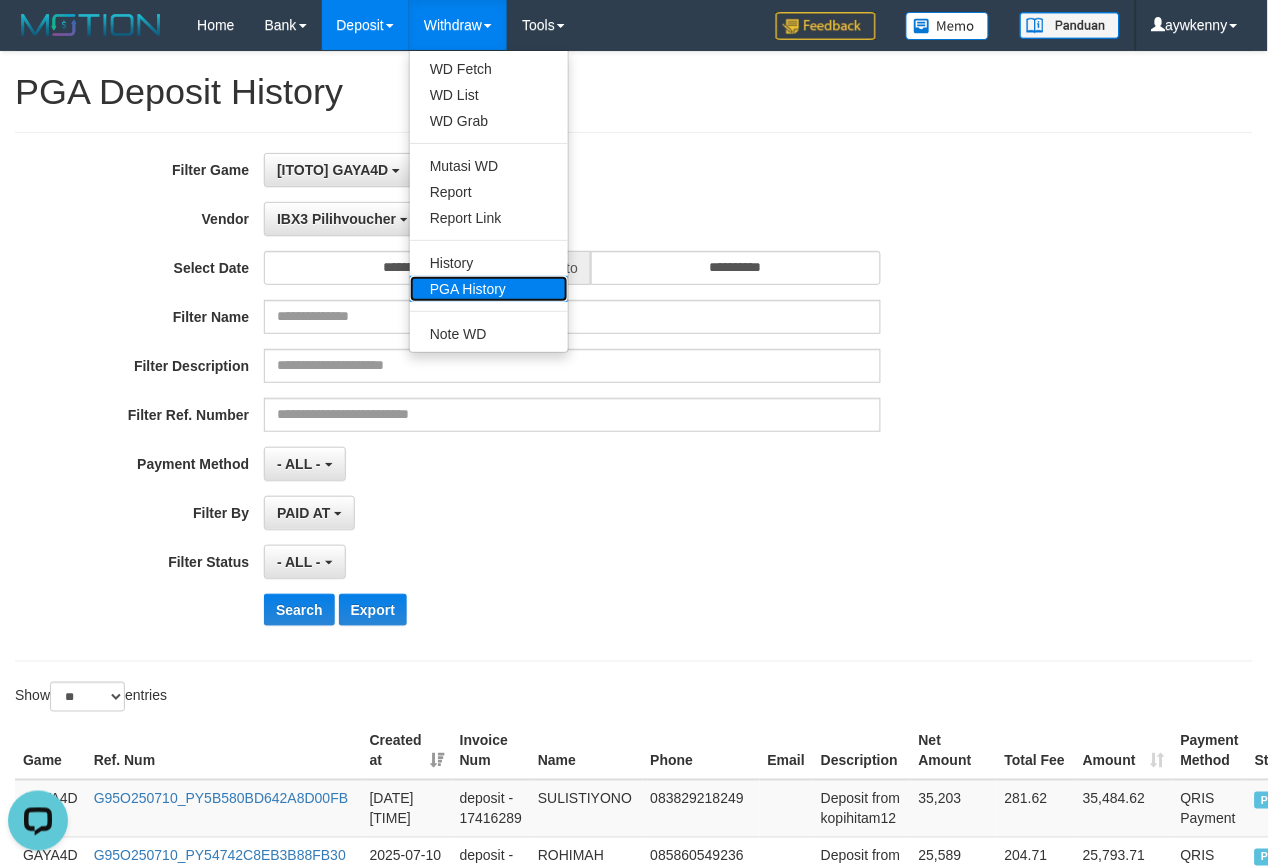 click on "PGA History" at bounding box center (489, 289) 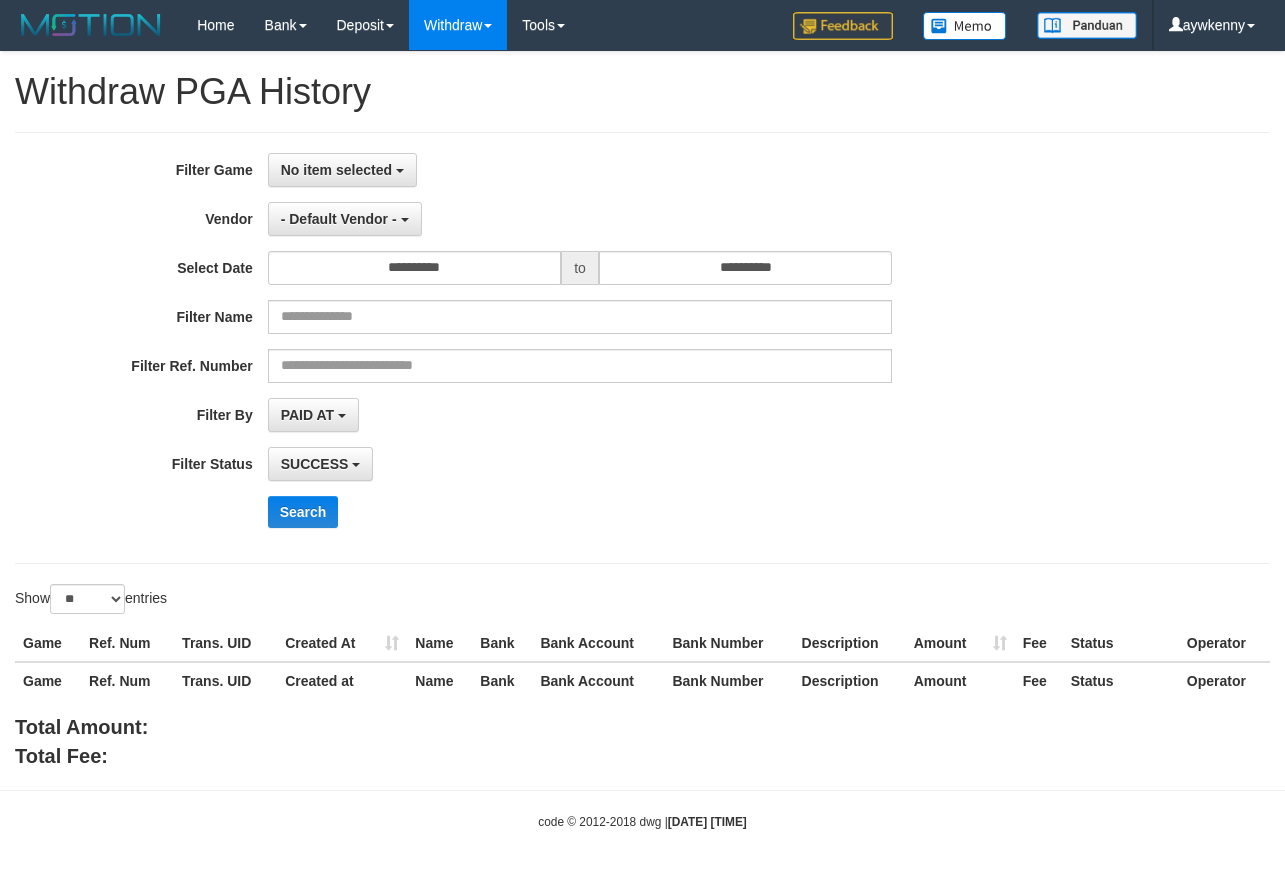 select 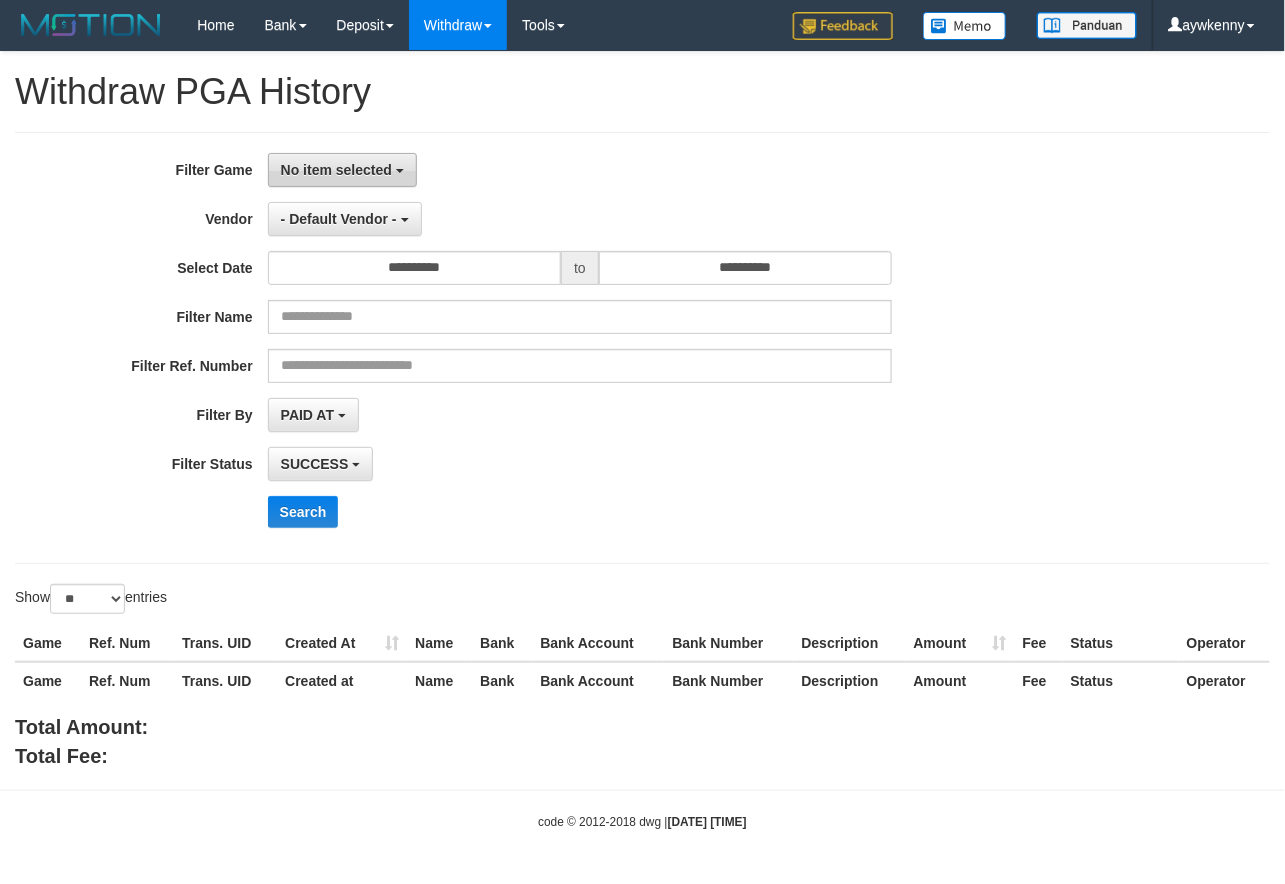 drag, startPoint x: 391, startPoint y: 177, endPoint x: 388, endPoint y: 280, distance: 103.04368 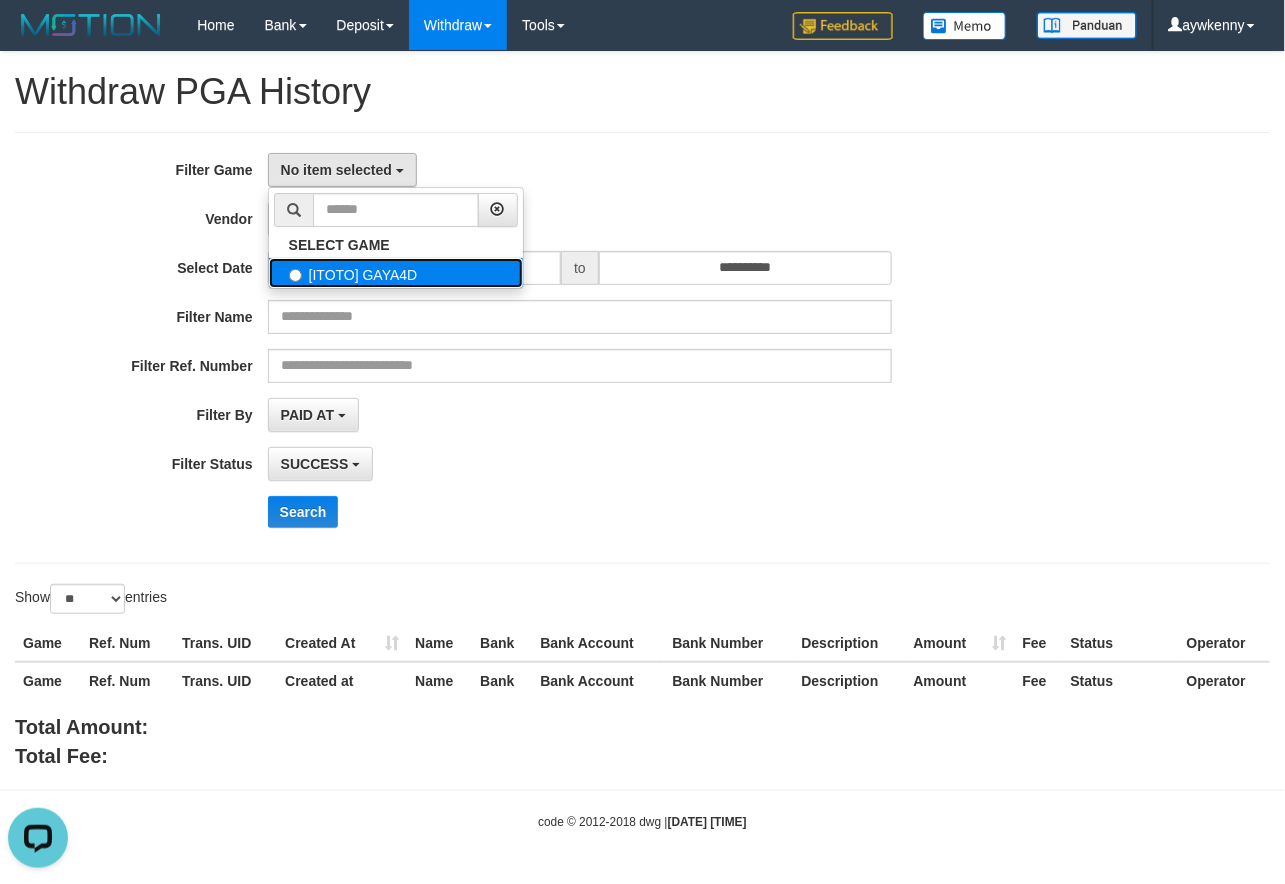 scroll, scrollTop: 0, scrollLeft: 0, axis: both 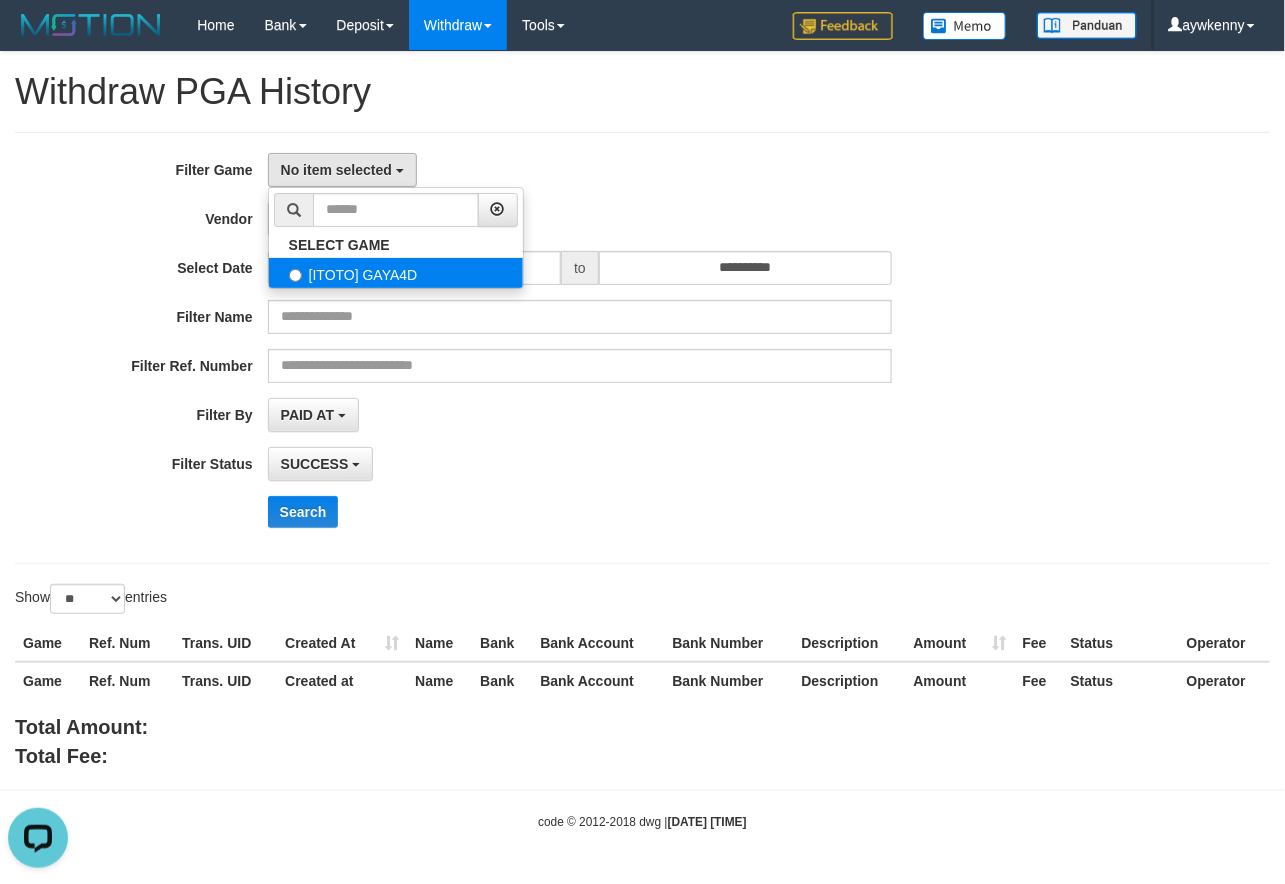 select on "****" 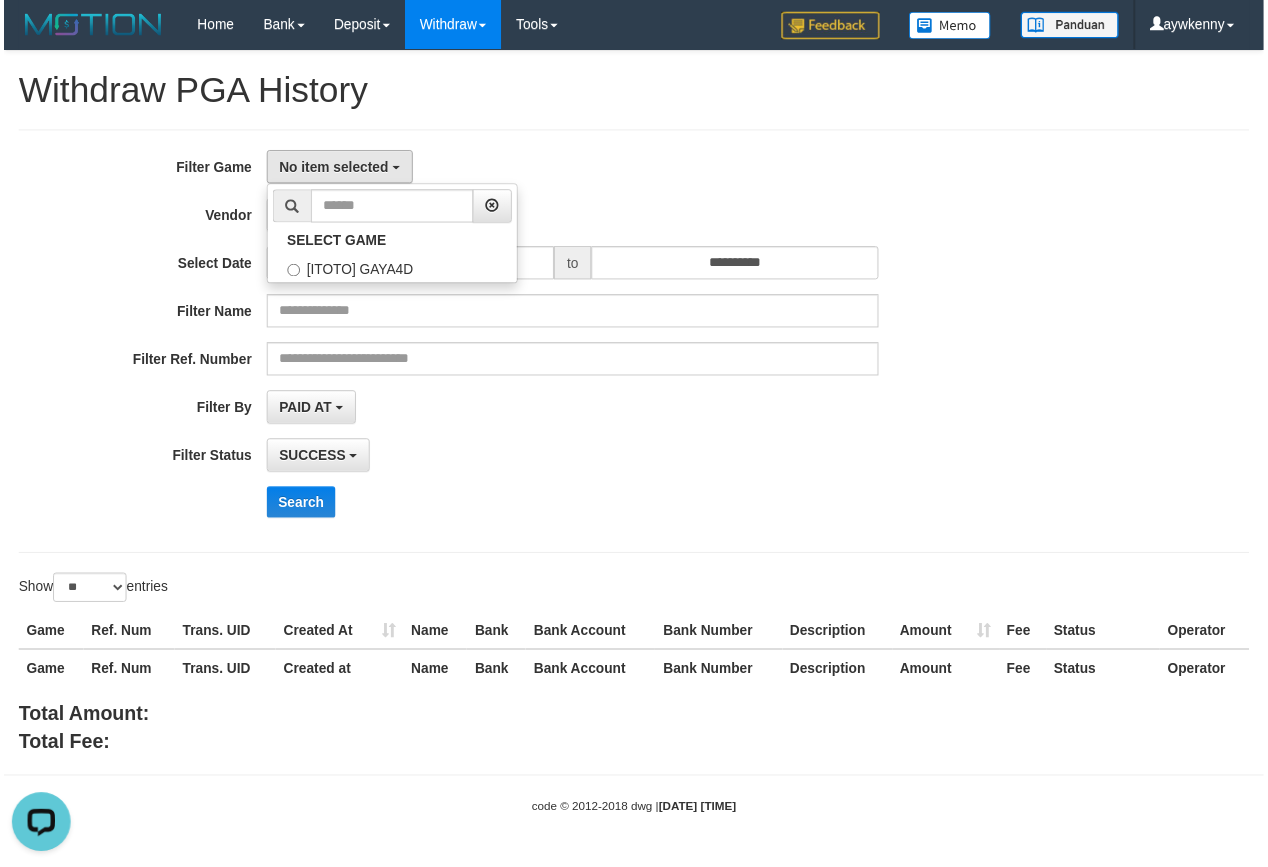 scroll, scrollTop: 17, scrollLeft: 0, axis: vertical 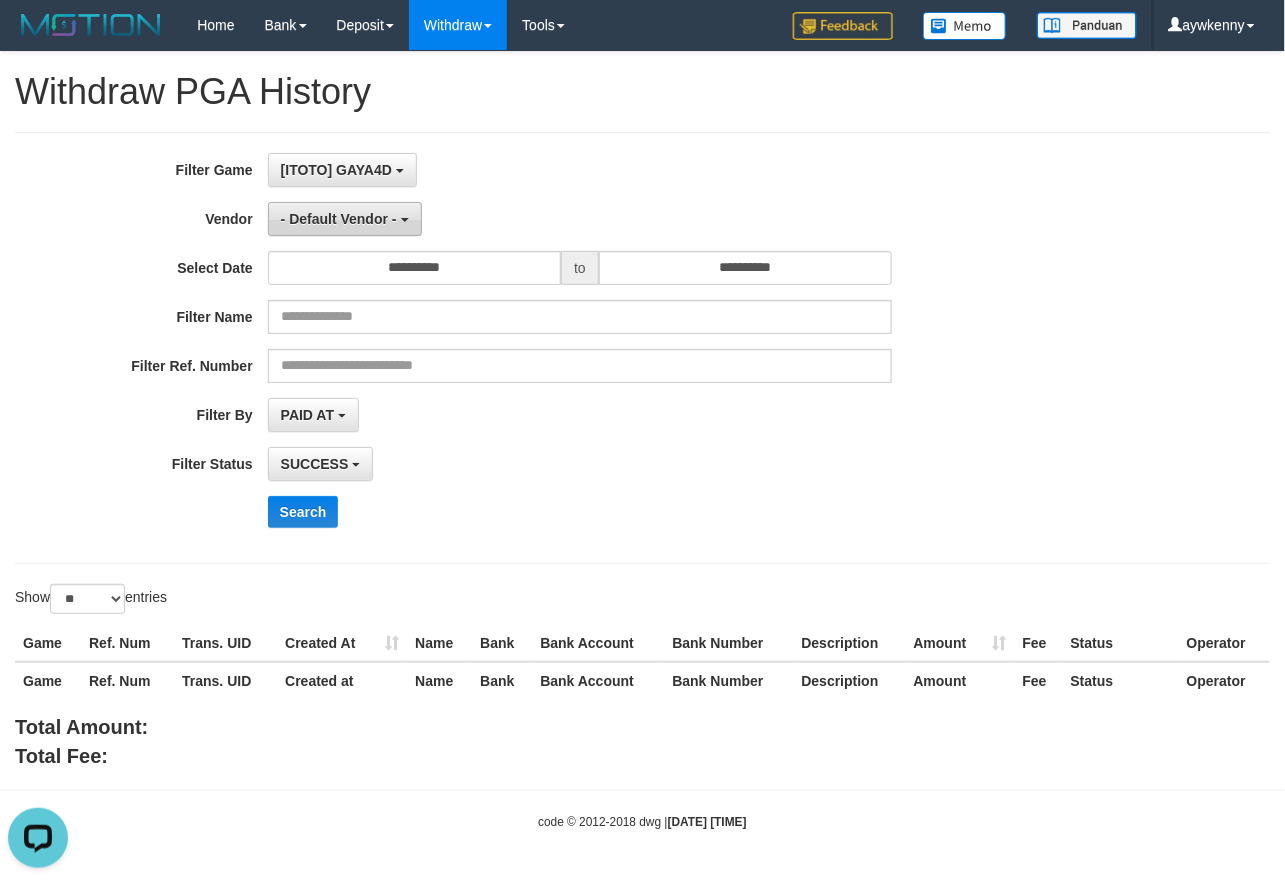 click on "- Default Vendor -" at bounding box center [339, 219] 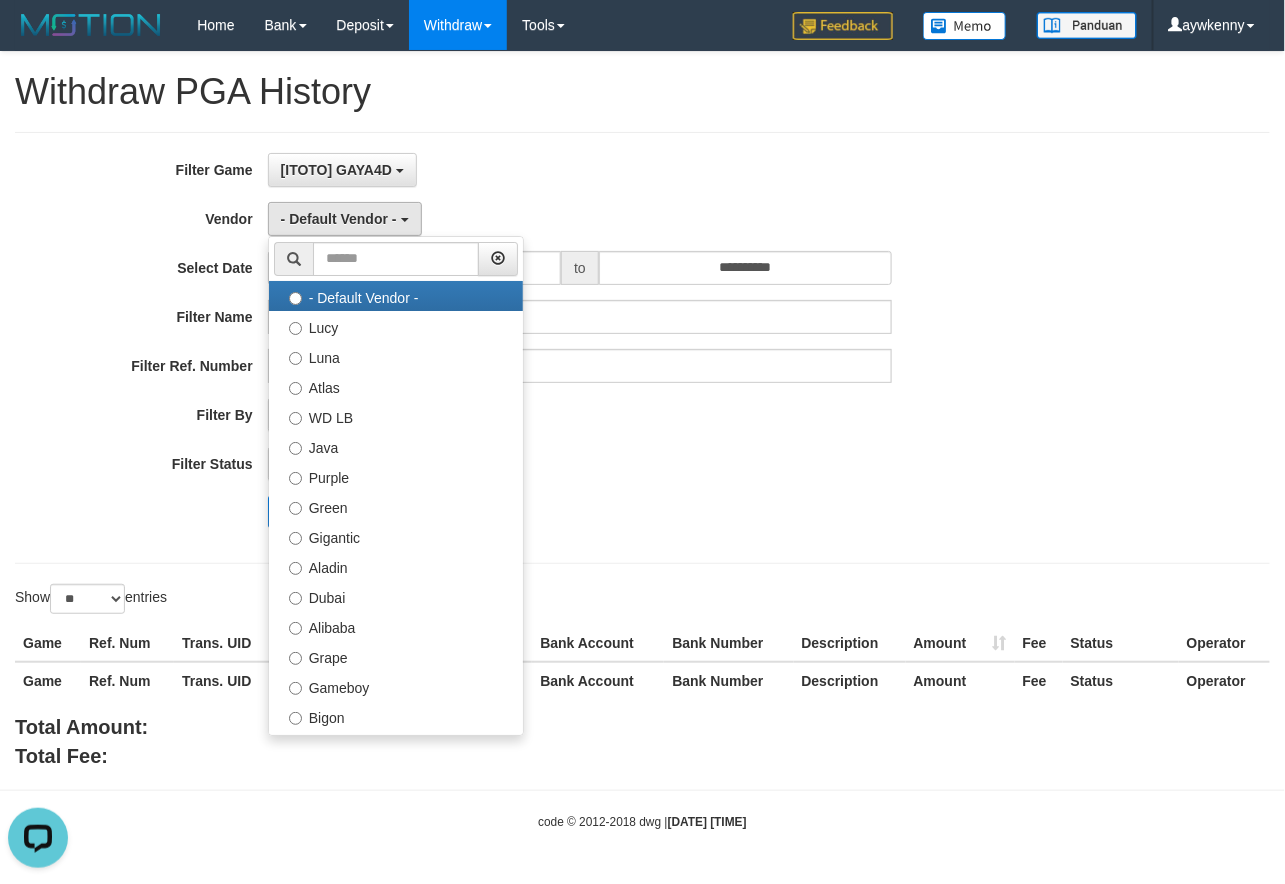 drag, startPoint x: 501, startPoint y: 192, endPoint x: 486, endPoint y: 213, distance: 25.806976 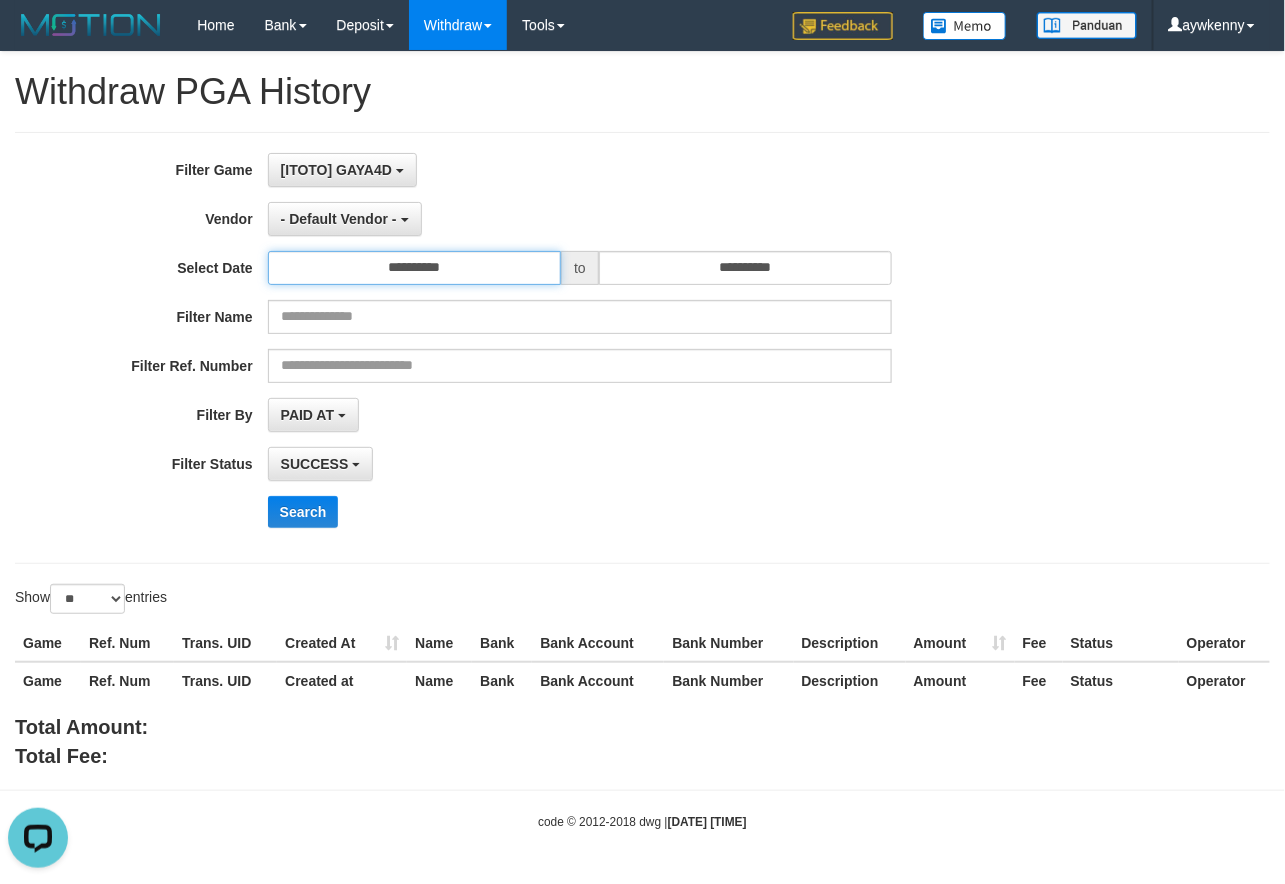 click on "**********" at bounding box center [414, 268] 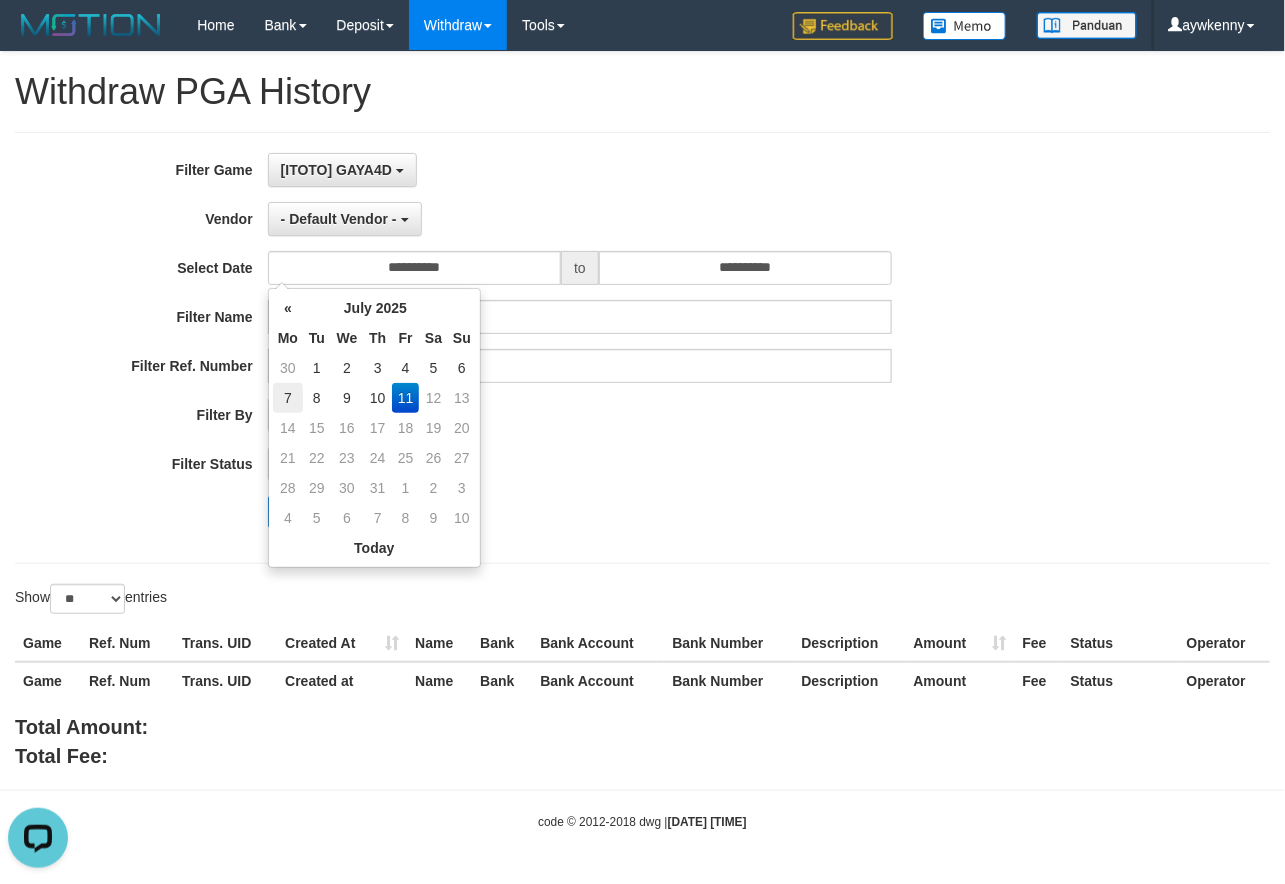 click on "7" at bounding box center [288, 398] 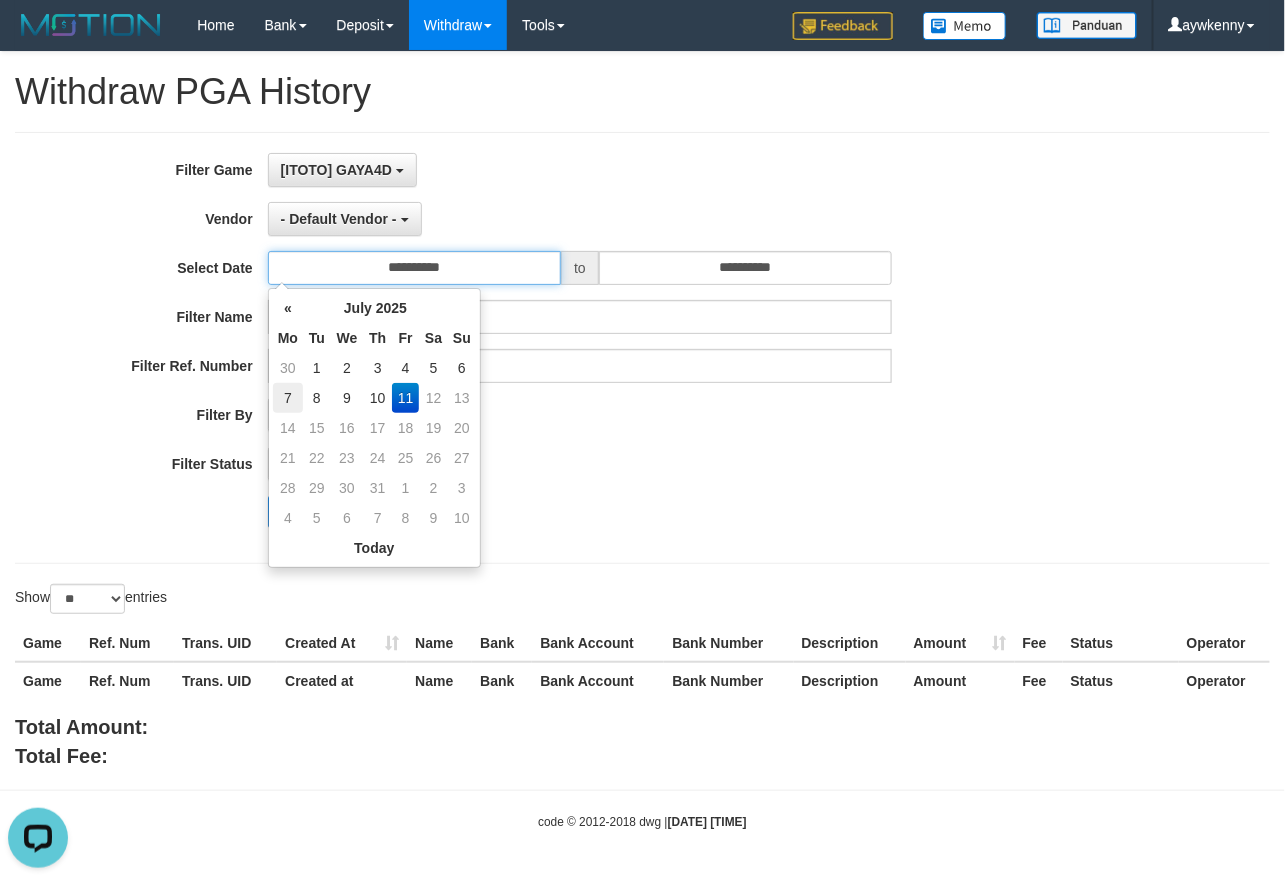 type on "**********" 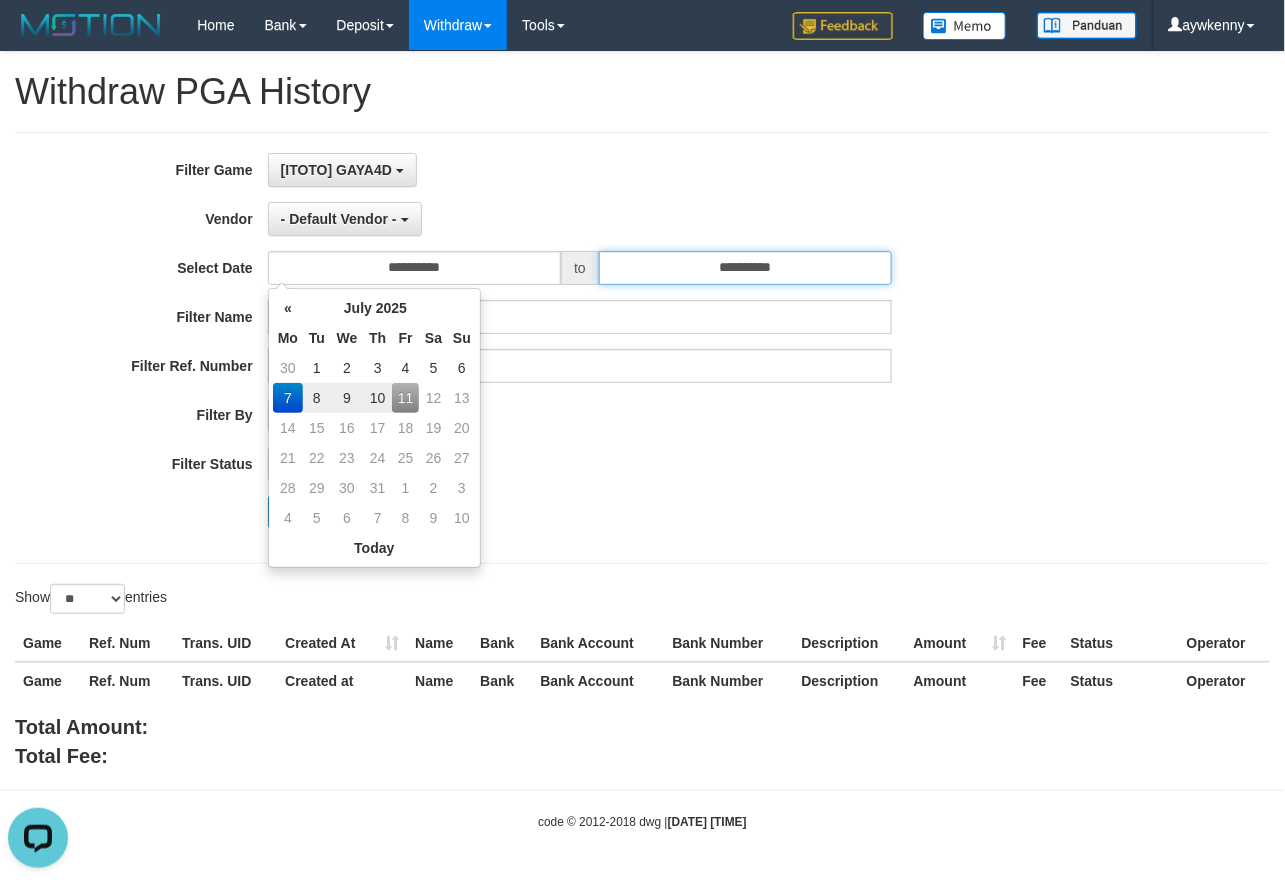 click on "**********" at bounding box center [745, 268] 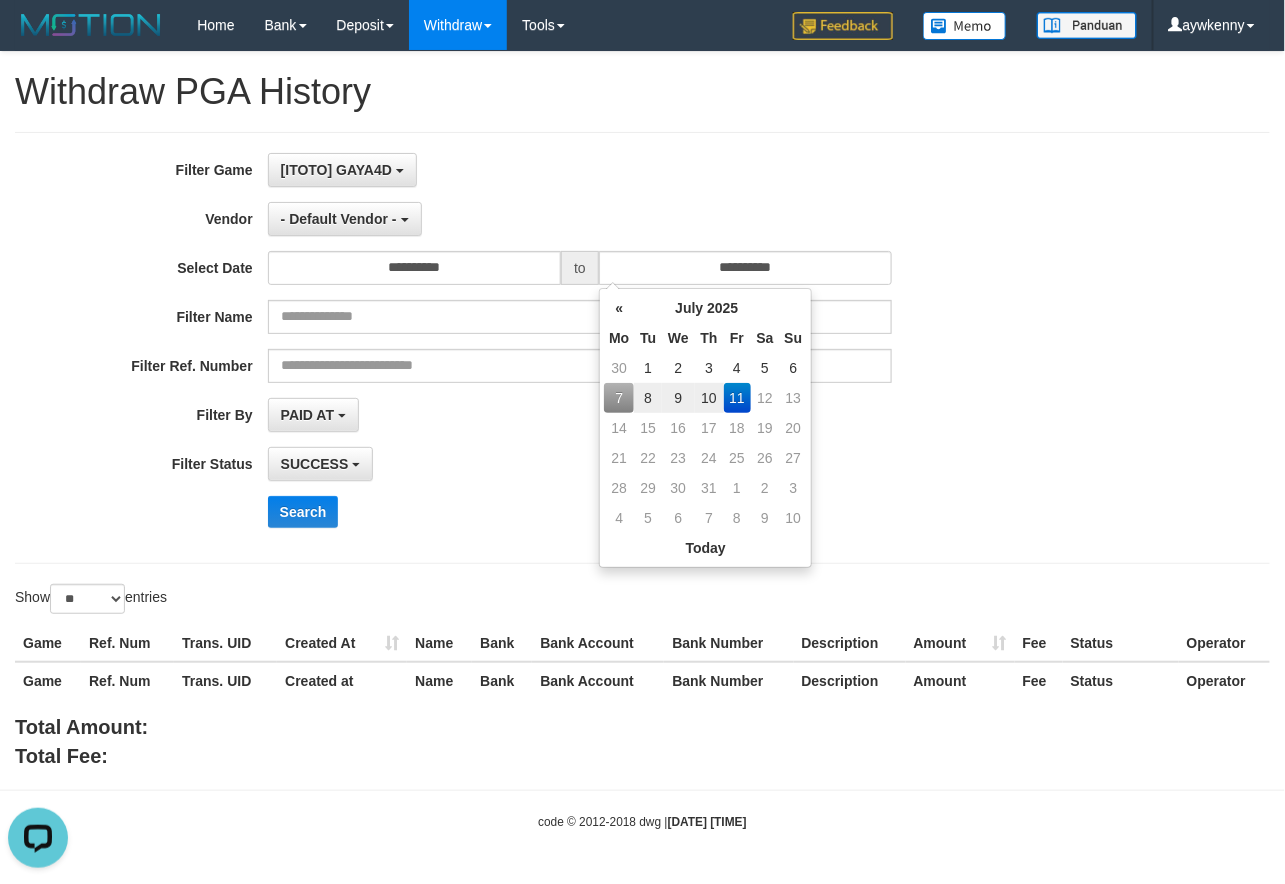 click on "10" at bounding box center (709, 398) 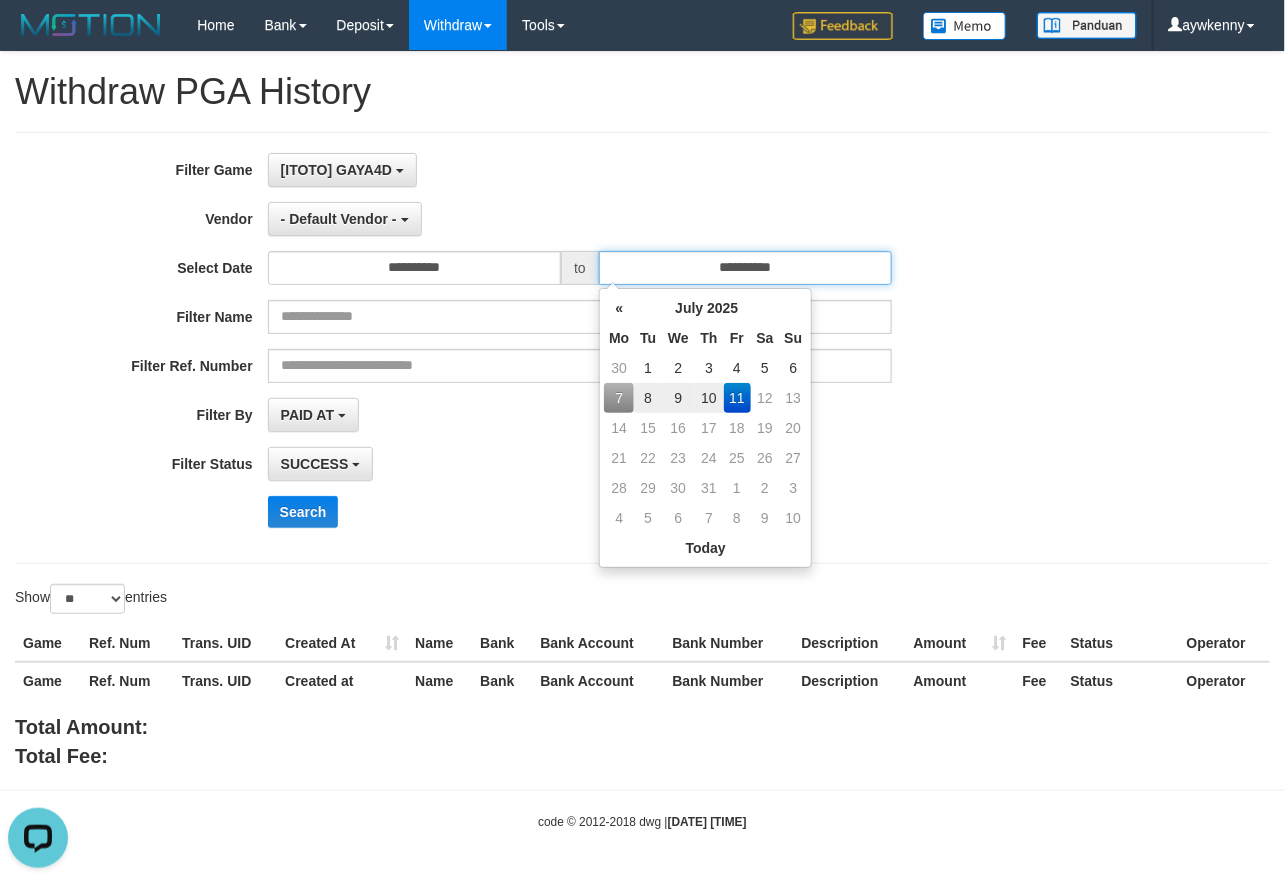 type on "**********" 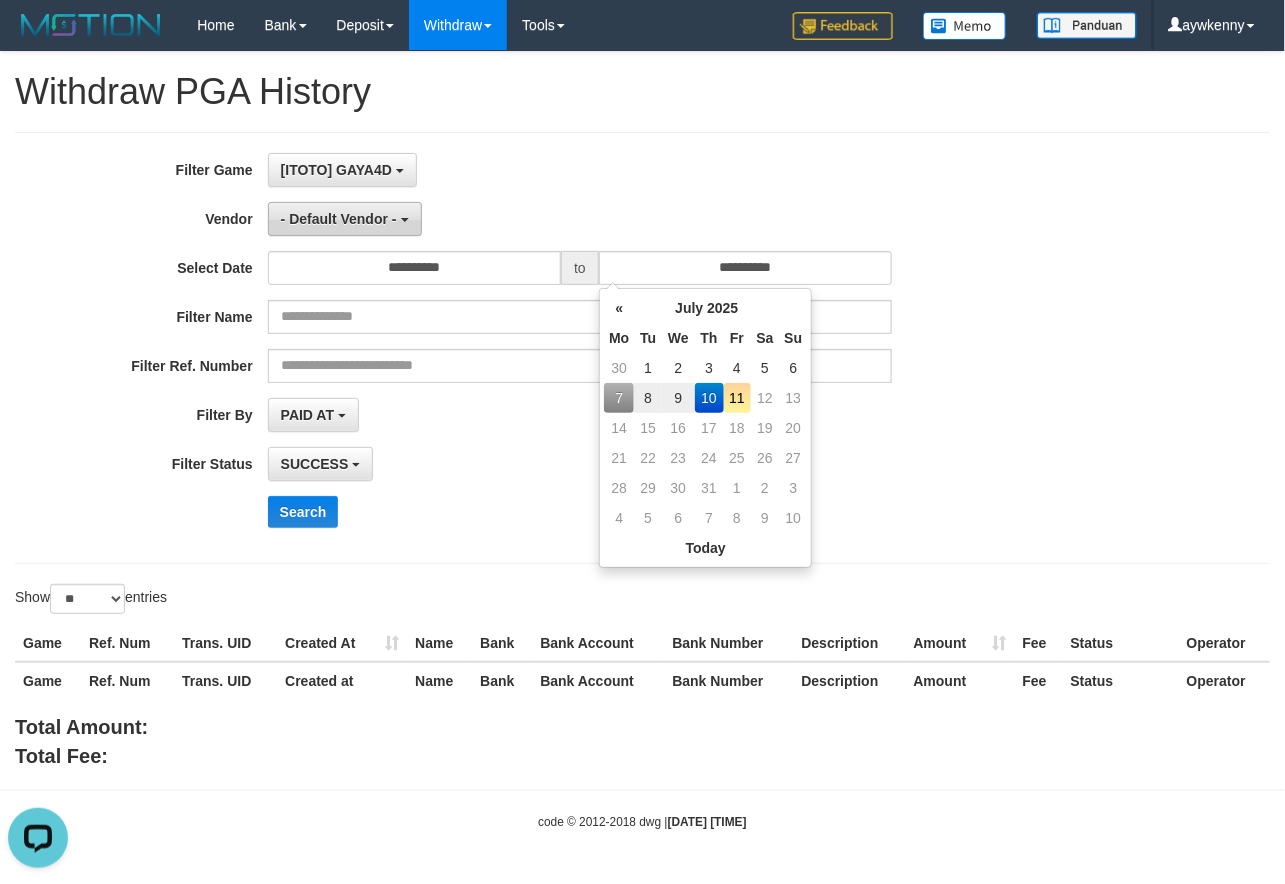 click on "- Default Vendor -" at bounding box center (339, 219) 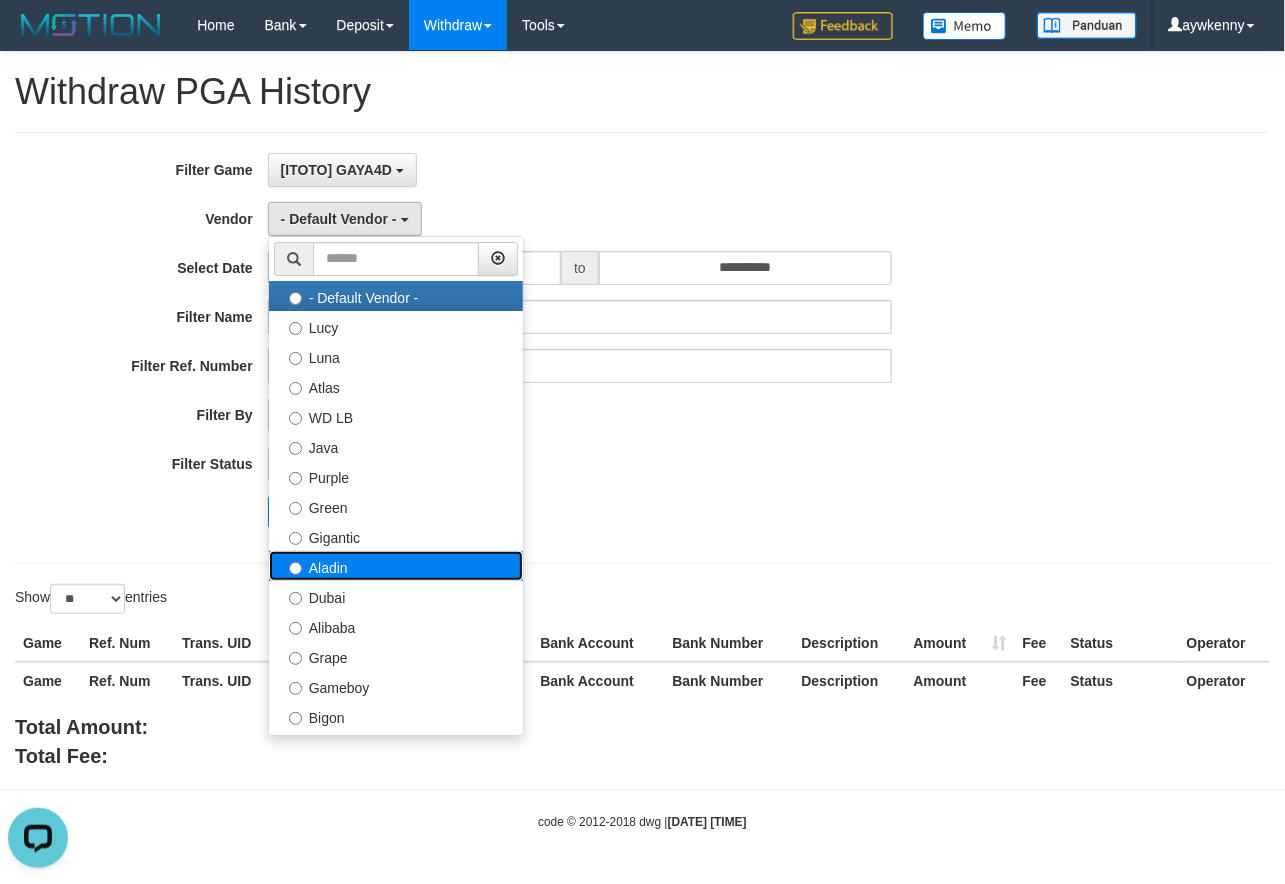 click on "Aladin" at bounding box center (396, 566) 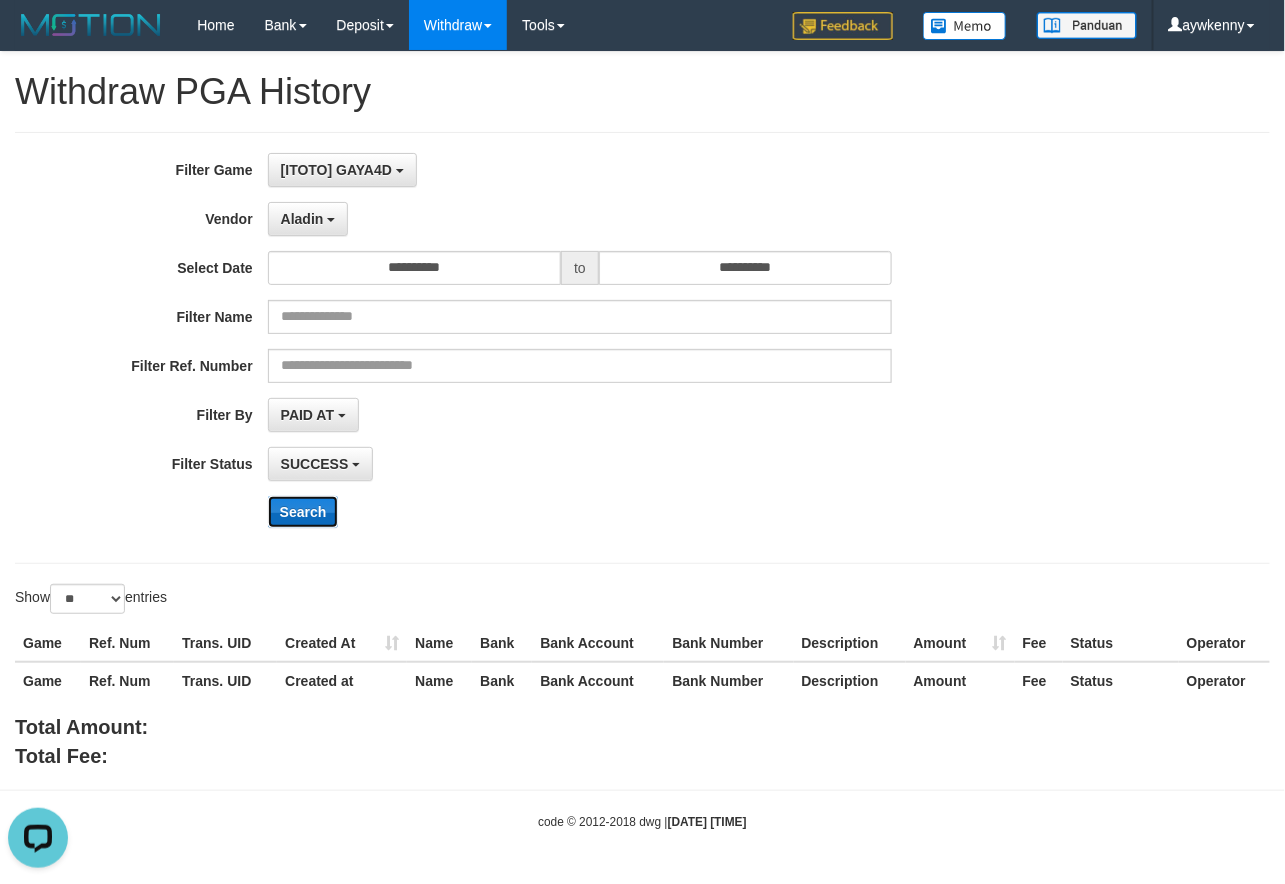 click on "Search" at bounding box center [303, 512] 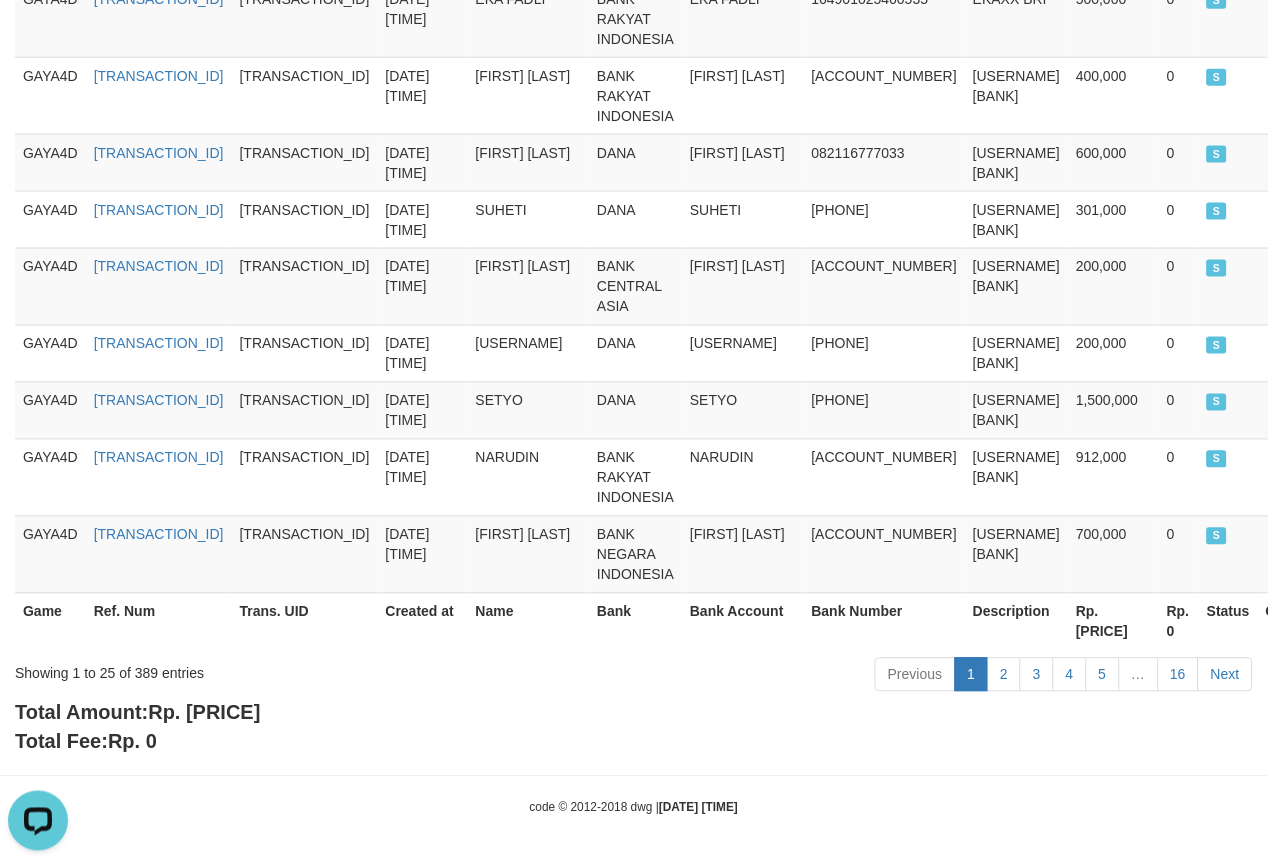 scroll, scrollTop: 2015, scrollLeft: 0, axis: vertical 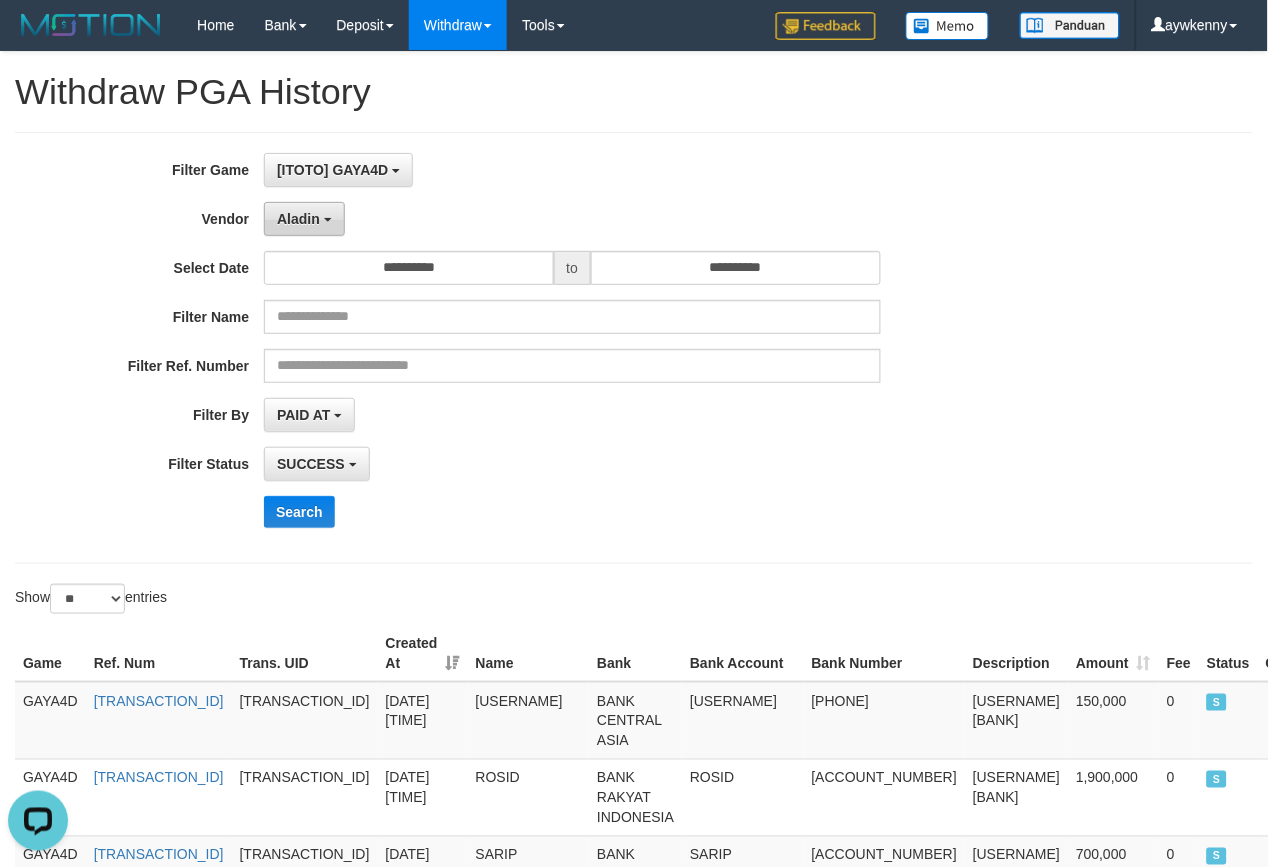 click on "Aladin" at bounding box center (298, 219) 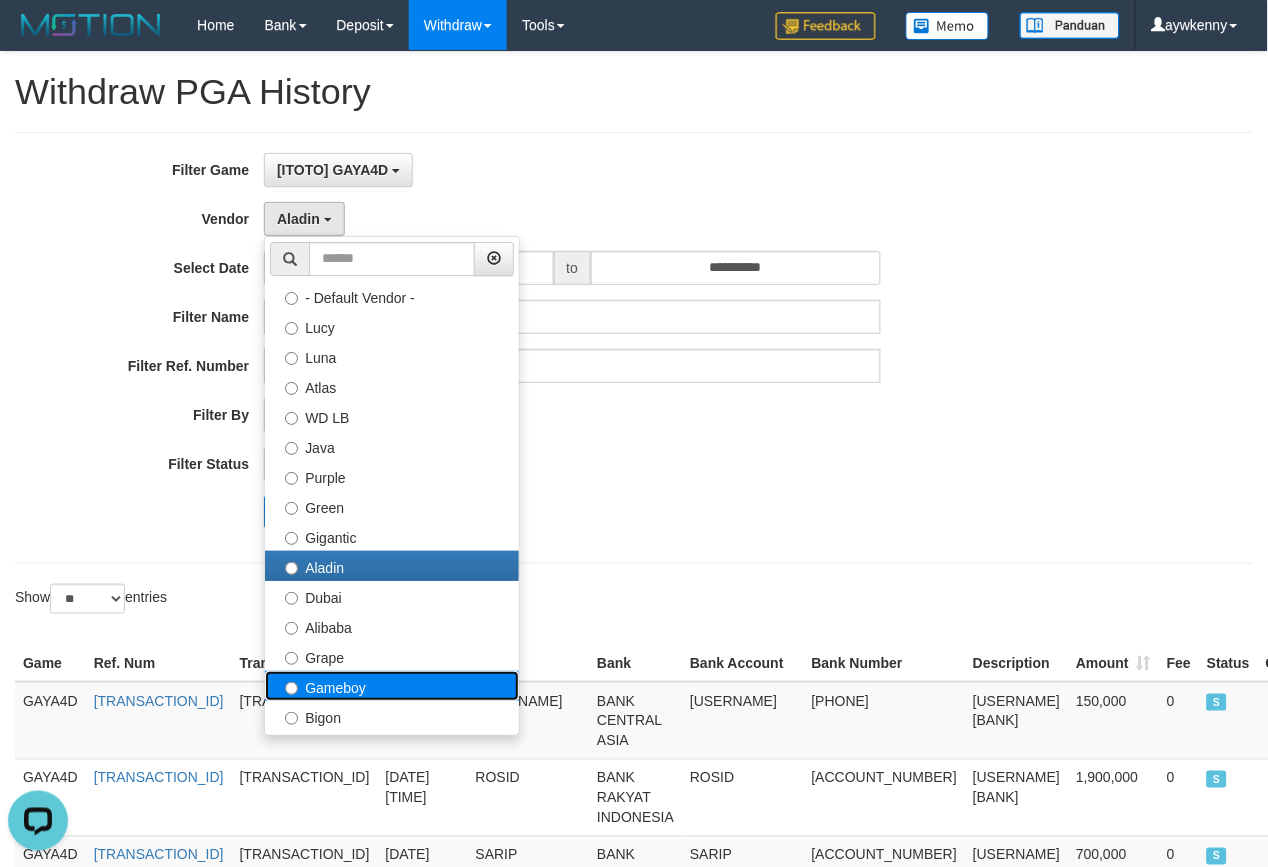 click on "Gameboy" at bounding box center [392, 686] 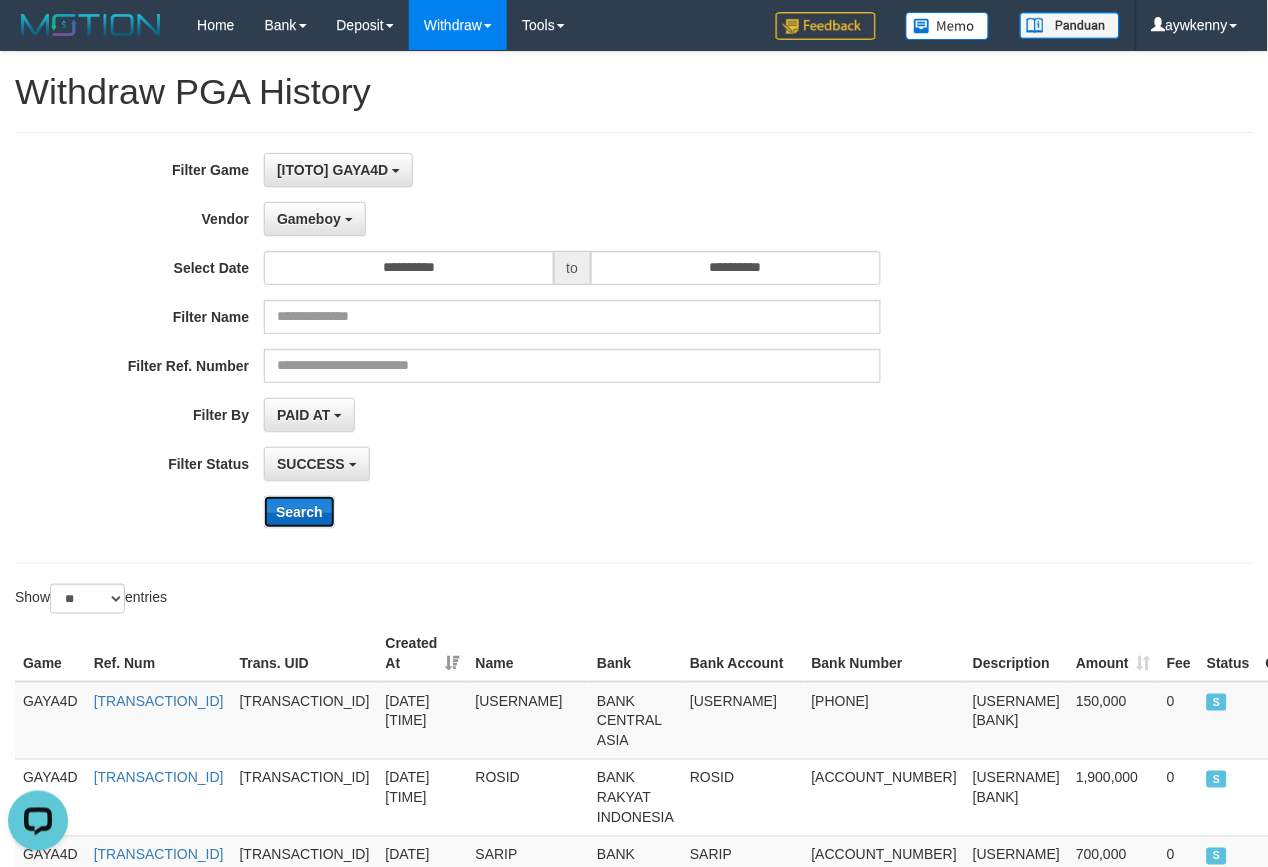 click on "Search" at bounding box center [299, 512] 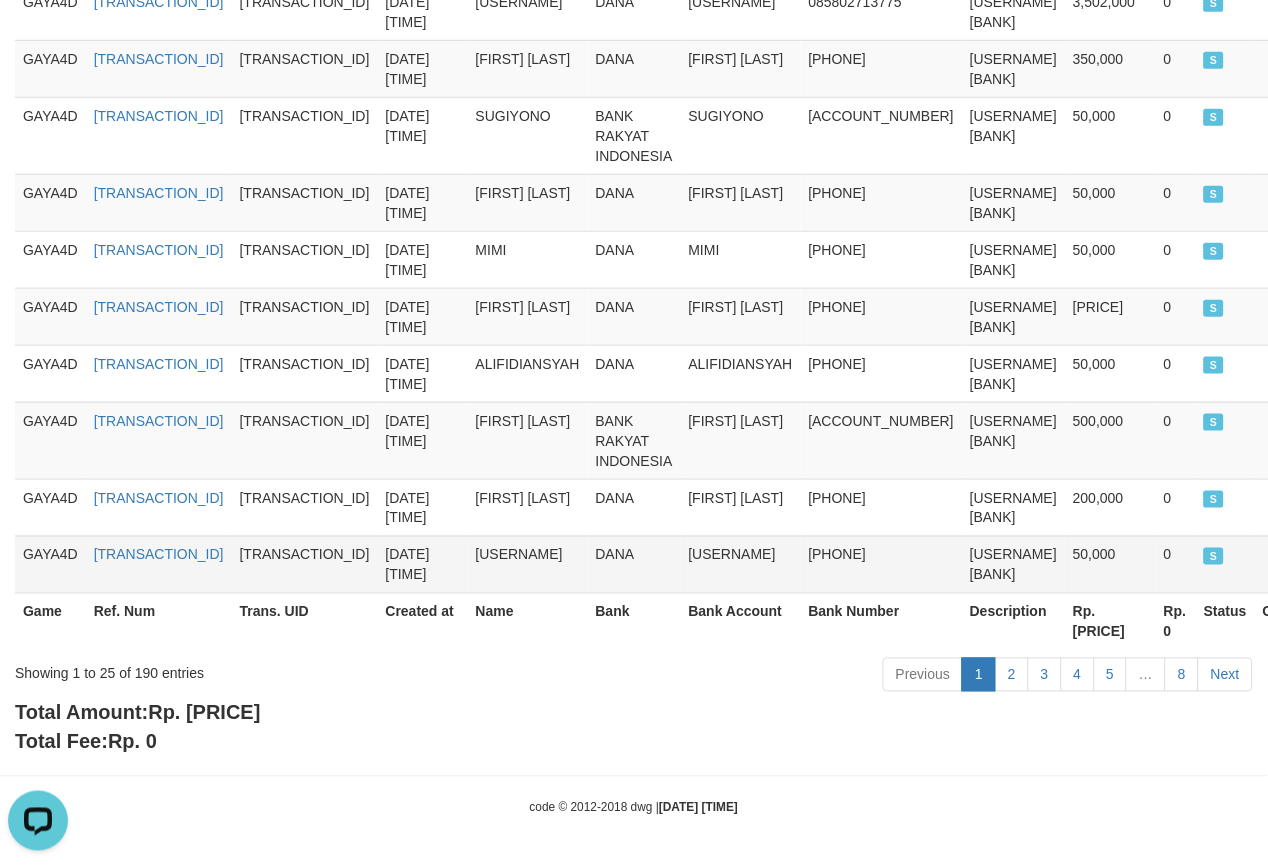 scroll, scrollTop: 2015, scrollLeft: 0, axis: vertical 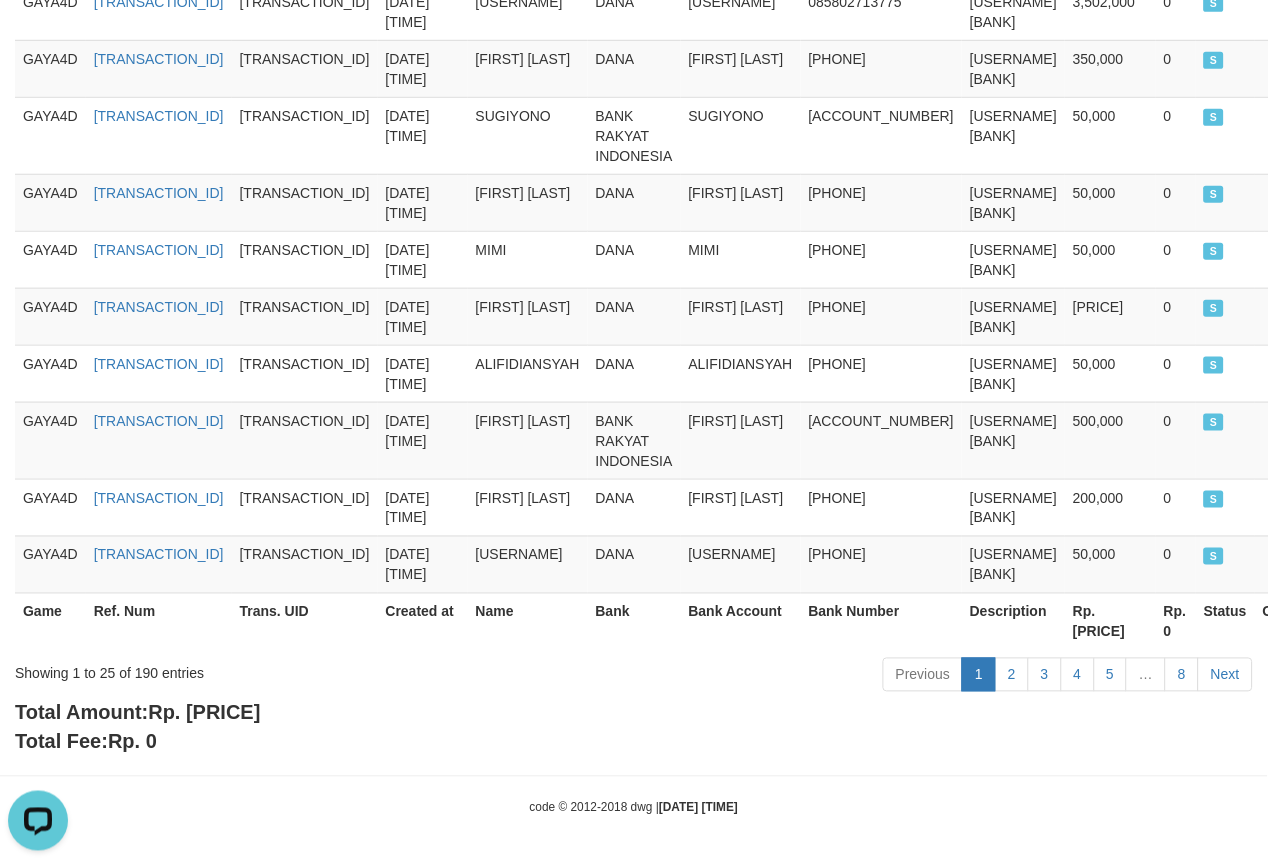 click on "Rp. [PRICE]" at bounding box center (204, 713) 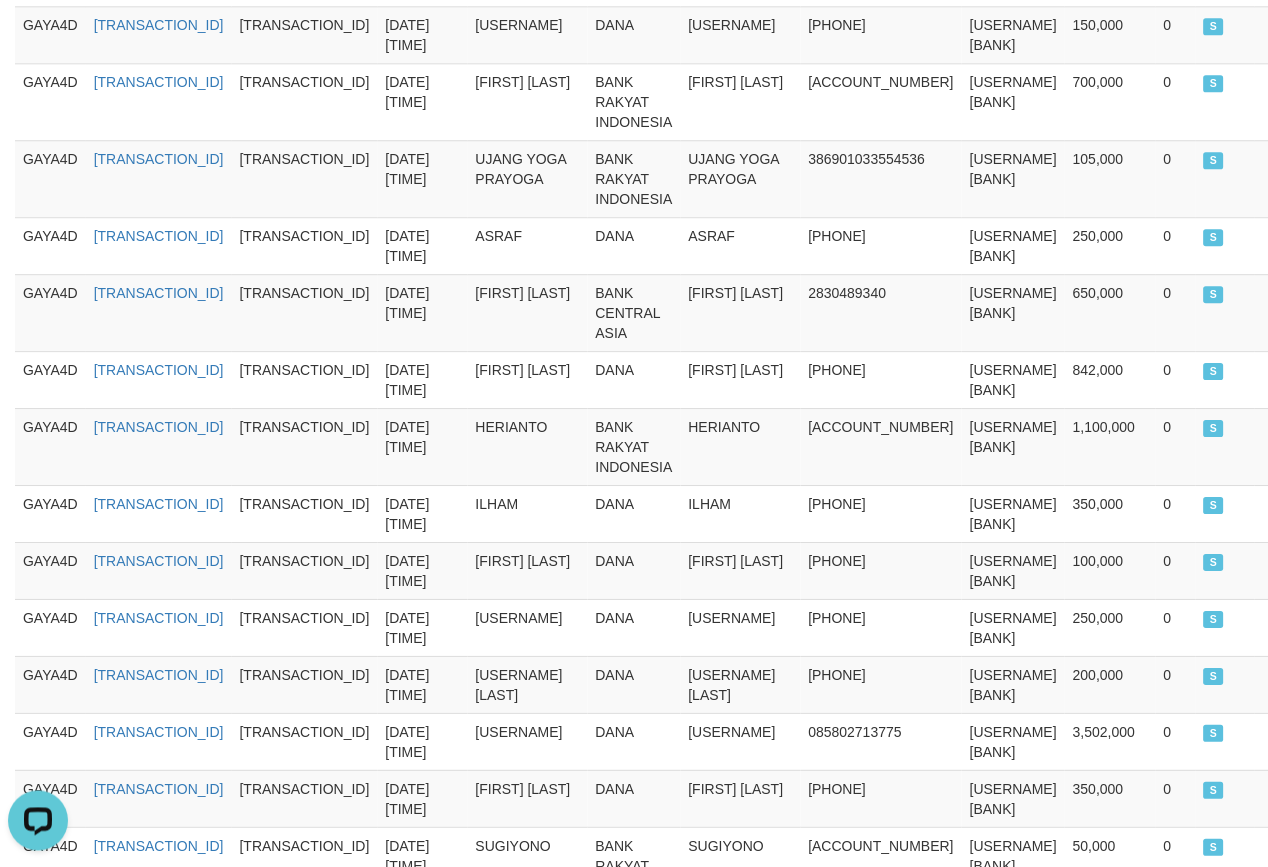 scroll, scrollTop: 0, scrollLeft: 0, axis: both 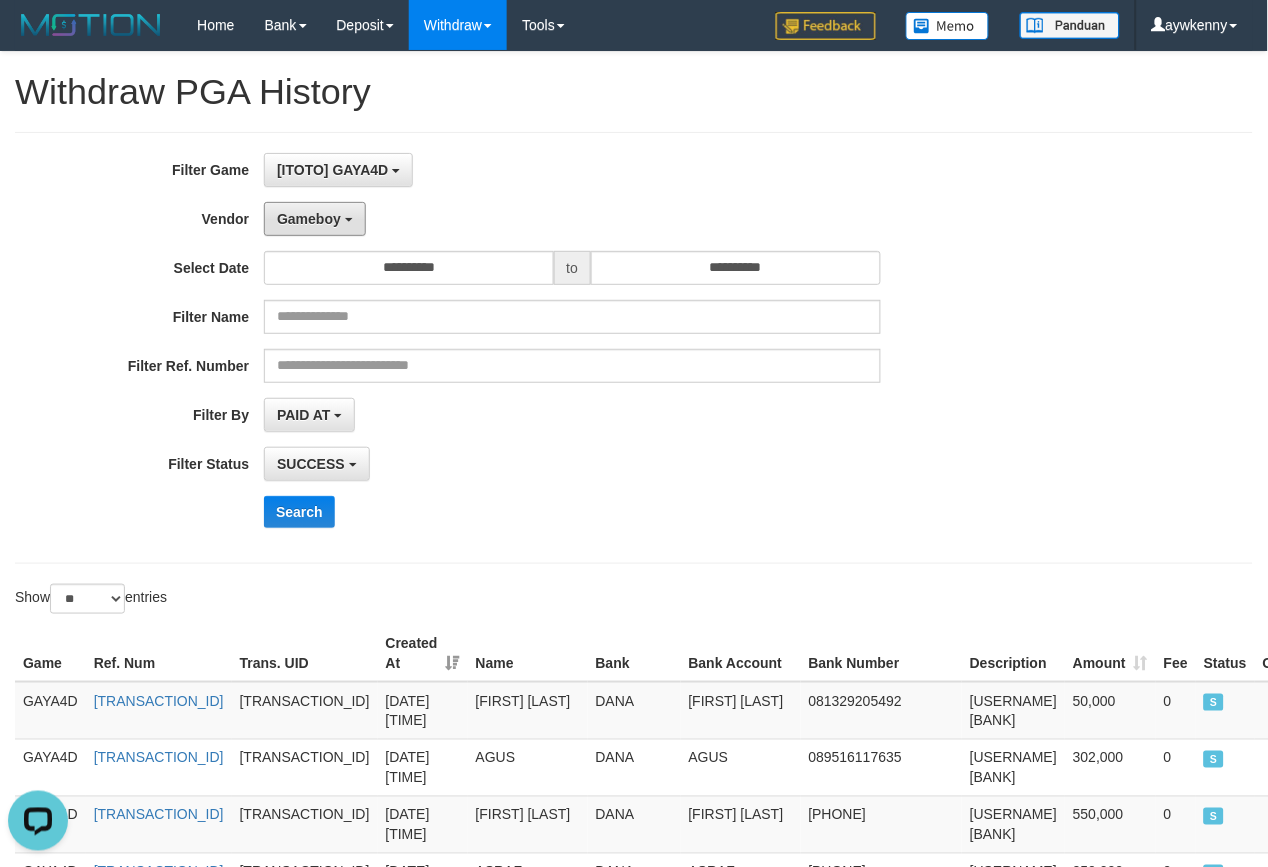 drag, startPoint x: 295, startPoint y: 217, endPoint x: 265, endPoint y: 356, distance: 142.20056 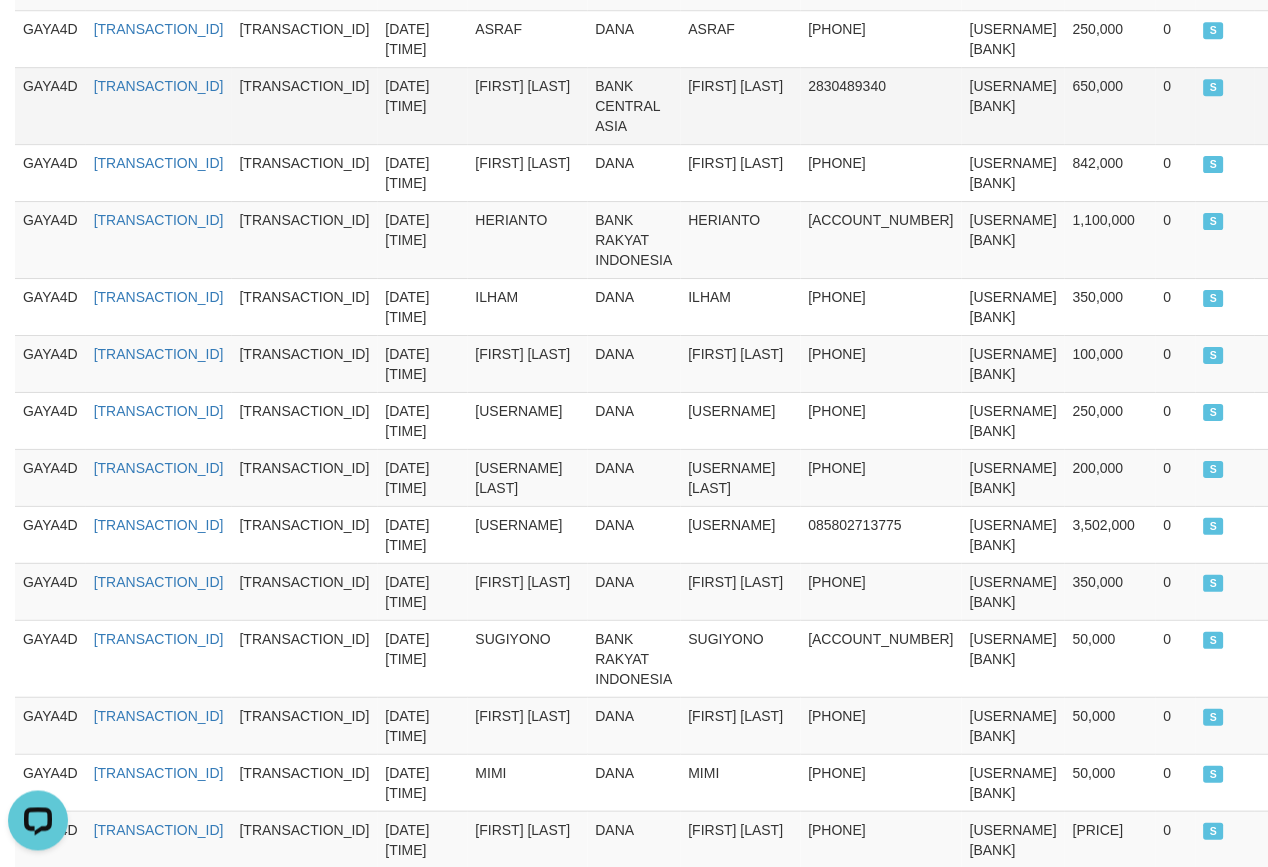 scroll, scrollTop: 0, scrollLeft: 0, axis: both 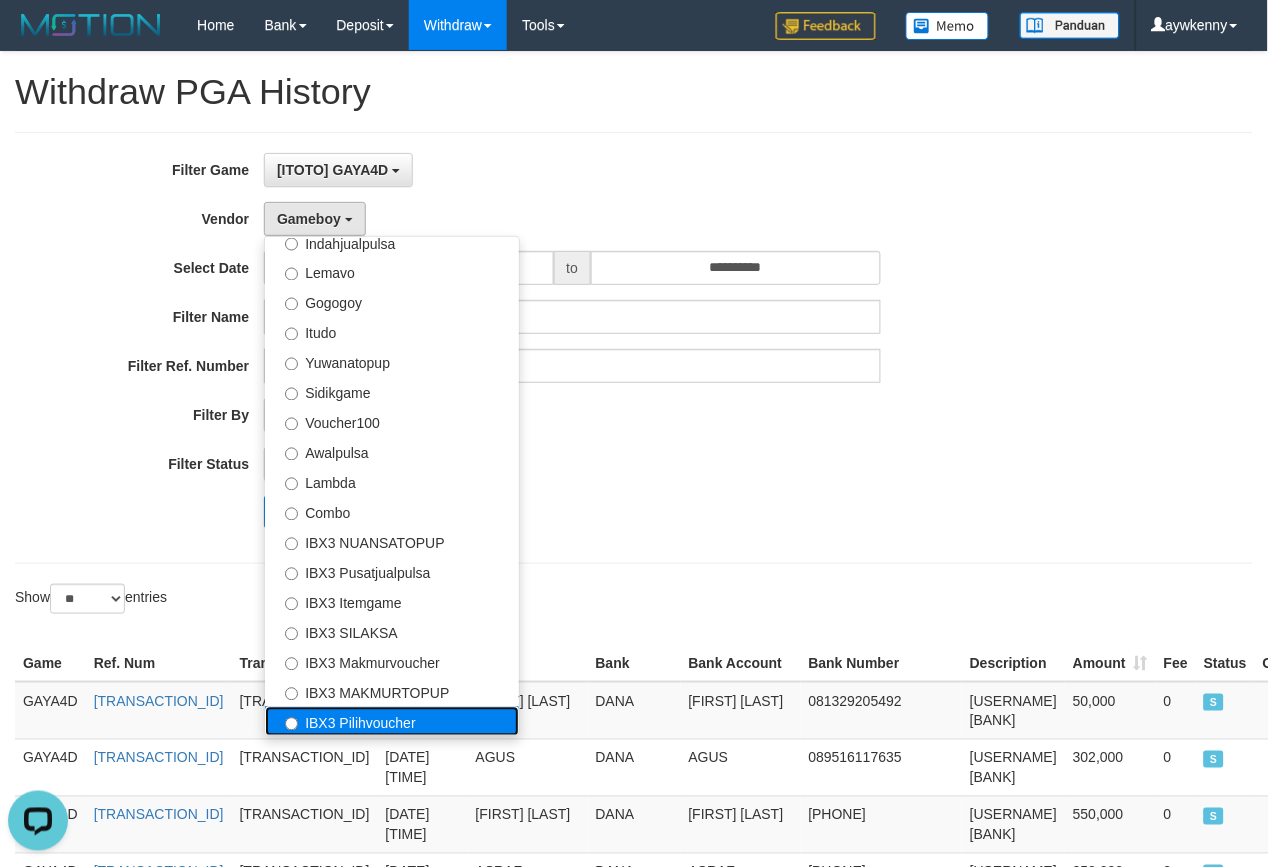 click on "IBX3 Pilihvoucher" at bounding box center [392, 722] 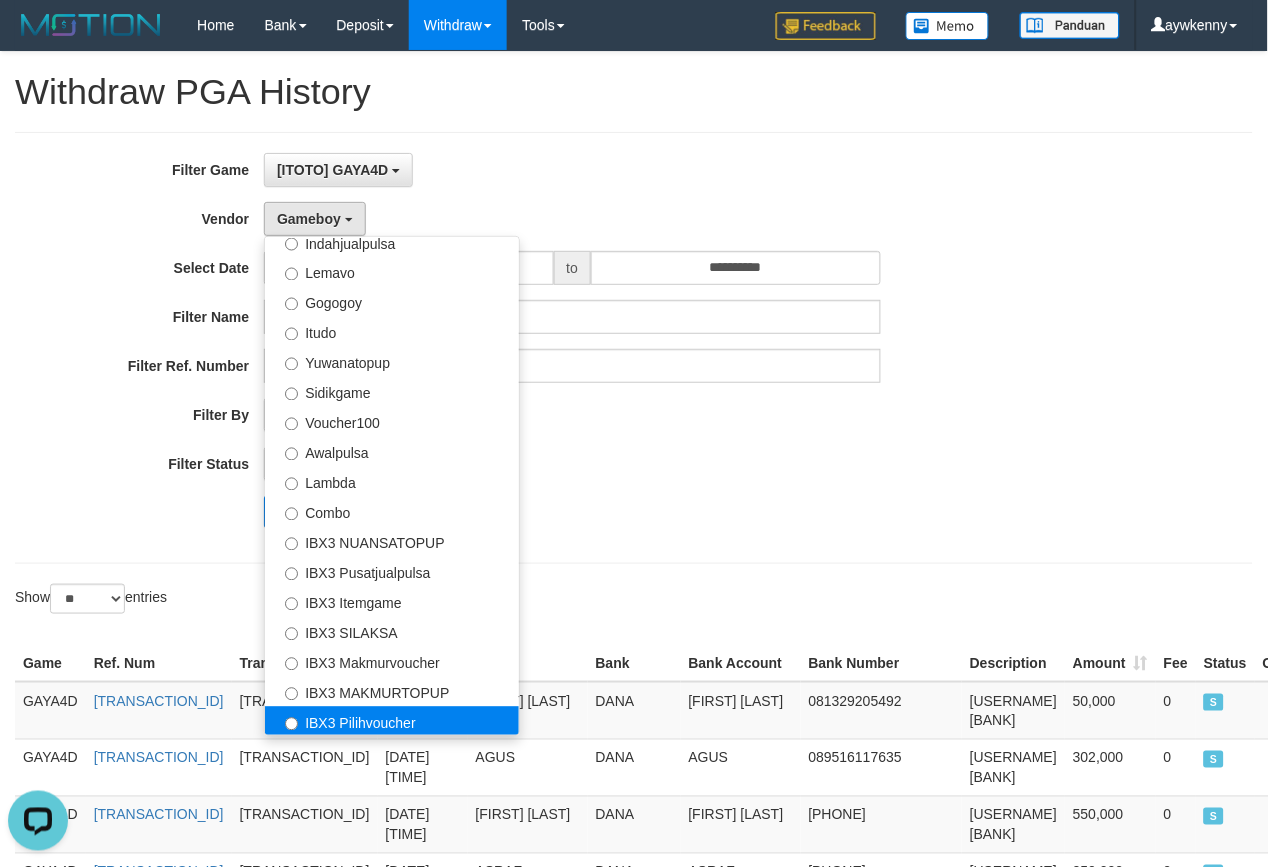 select on "**********" 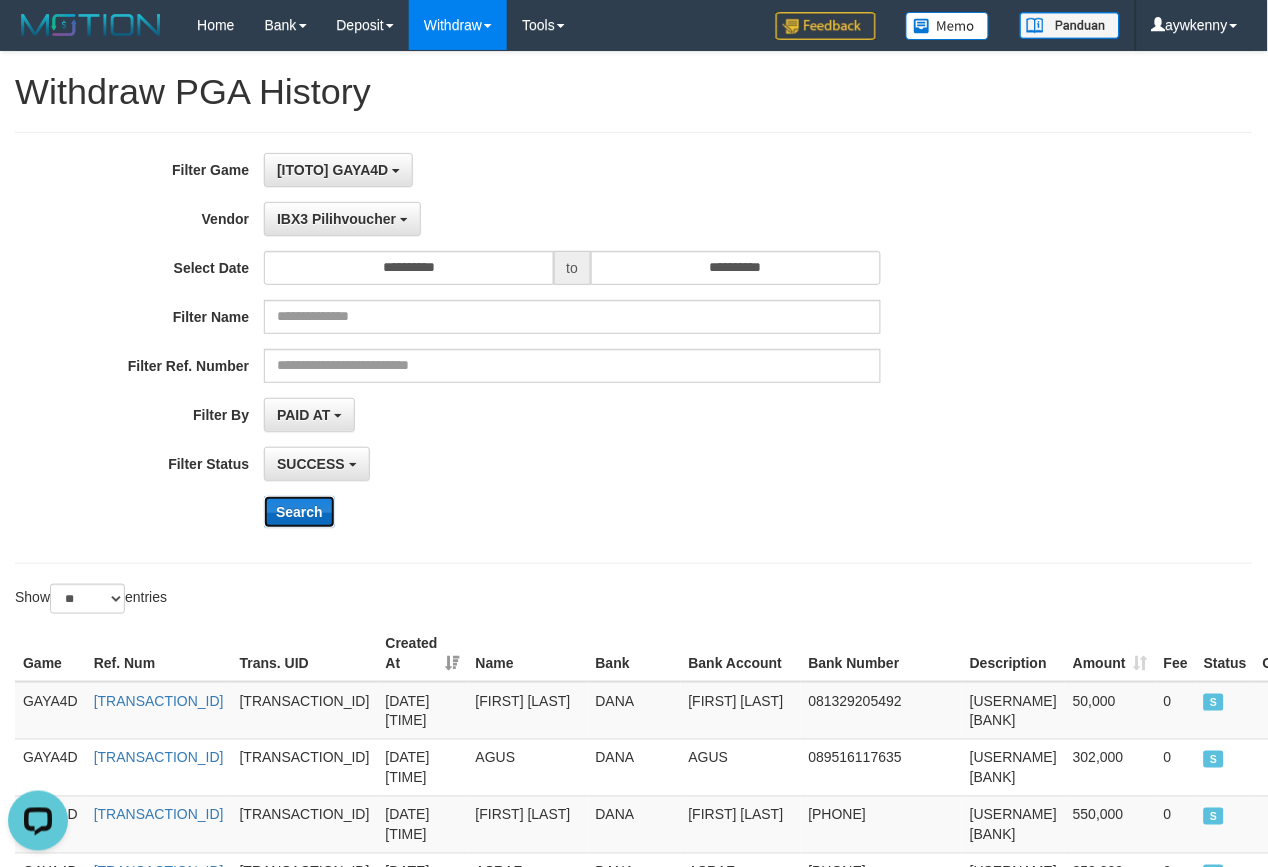 click on "Search" at bounding box center [299, 512] 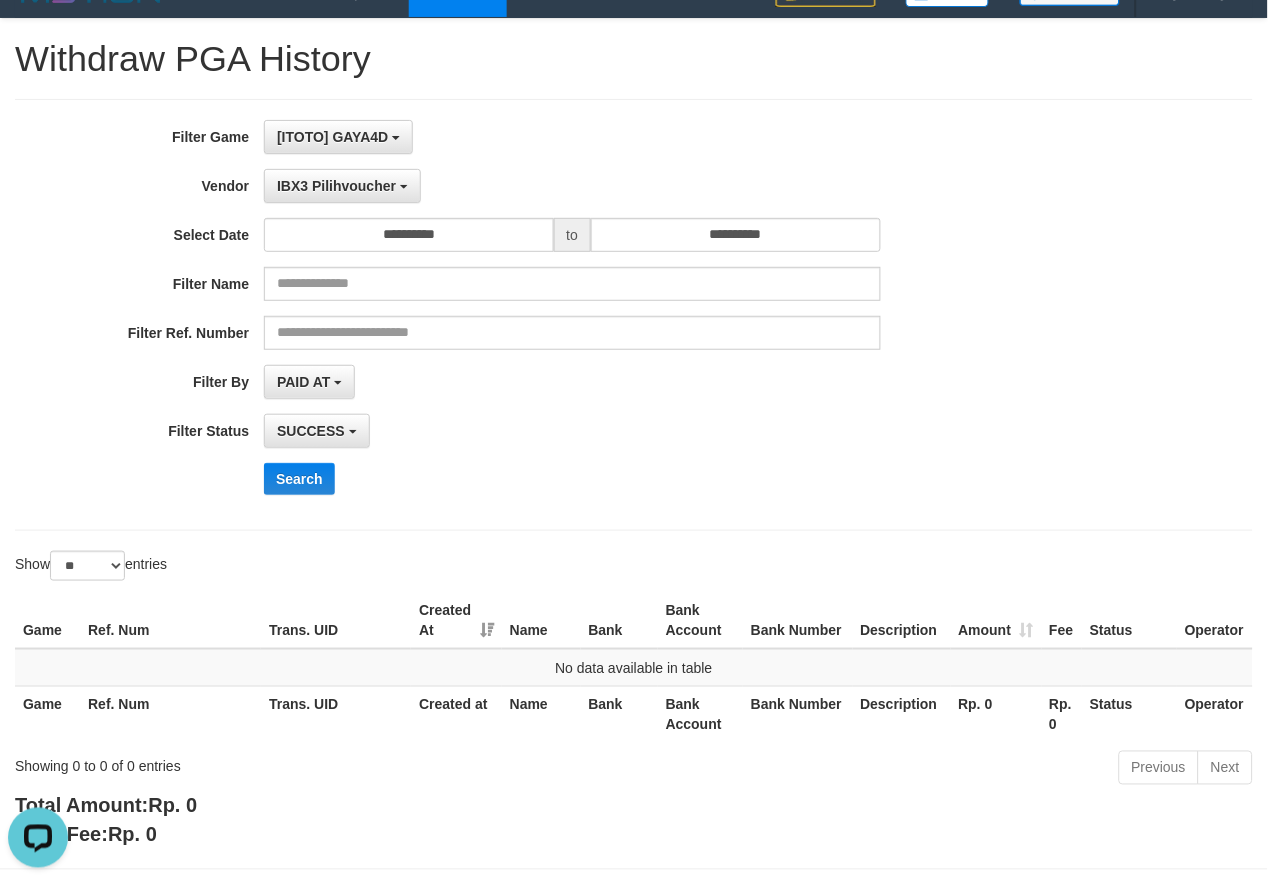 scroll, scrollTop: 0, scrollLeft: 0, axis: both 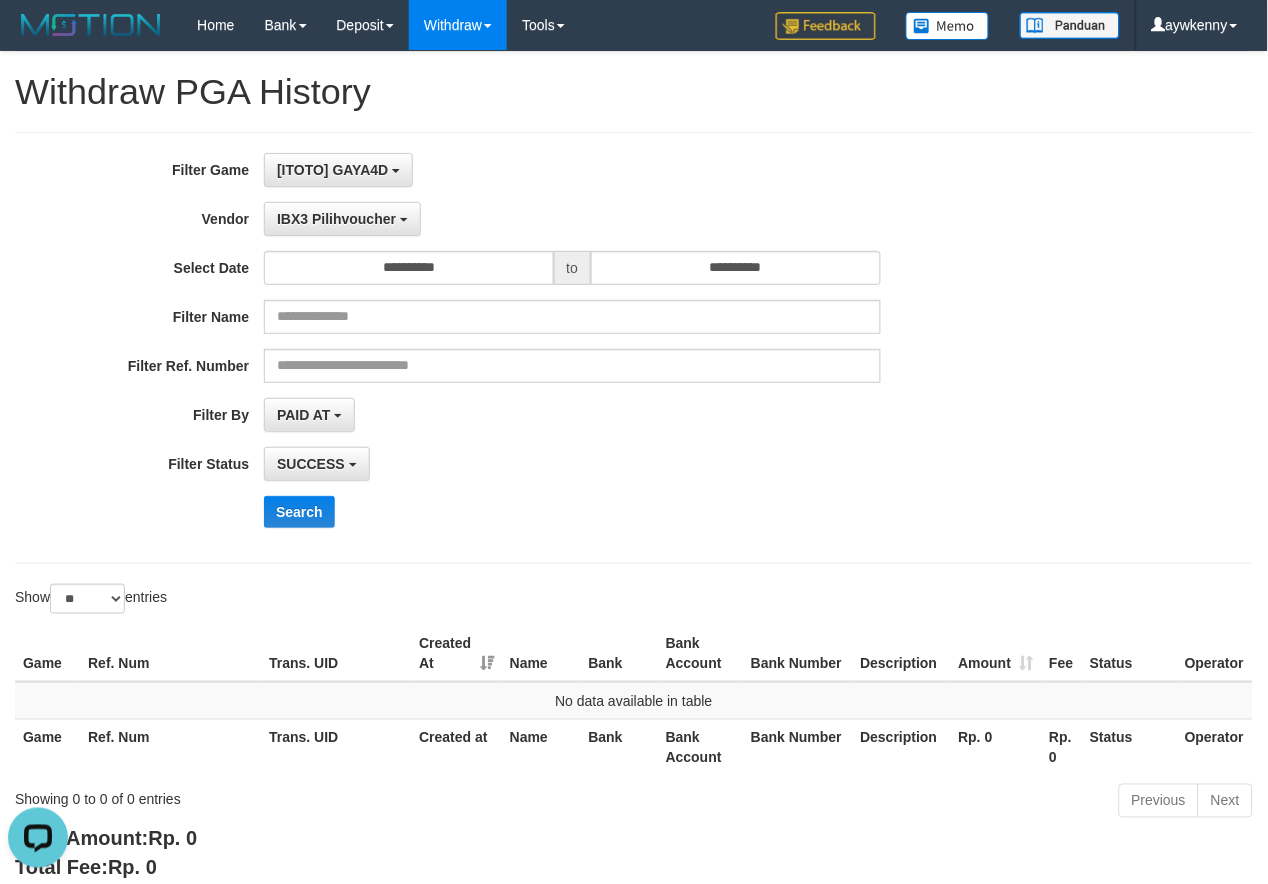 click on "Search" at bounding box center [660, 512] 